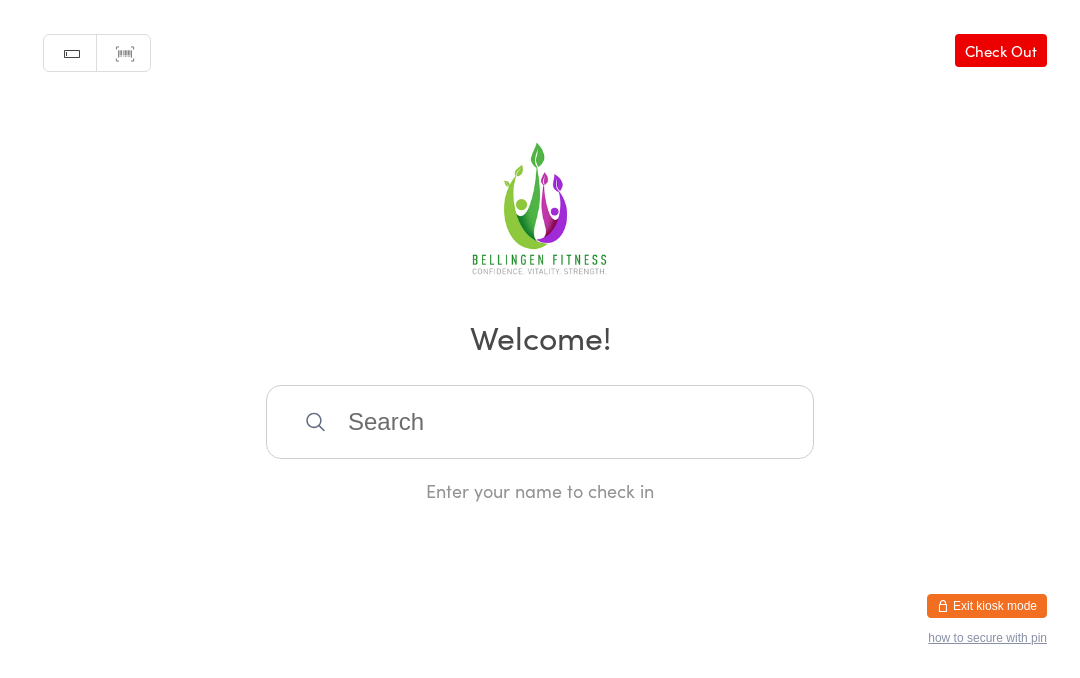 scroll, scrollTop: 402, scrollLeft: 0, axis: vertical 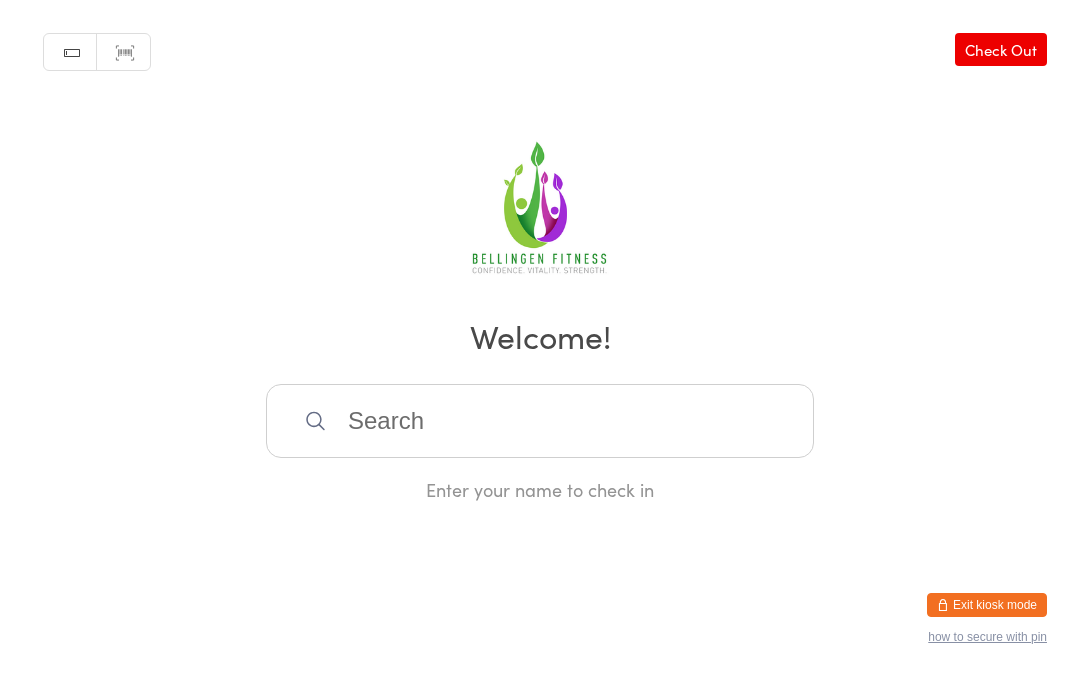 click at bounding box center [540, 422] 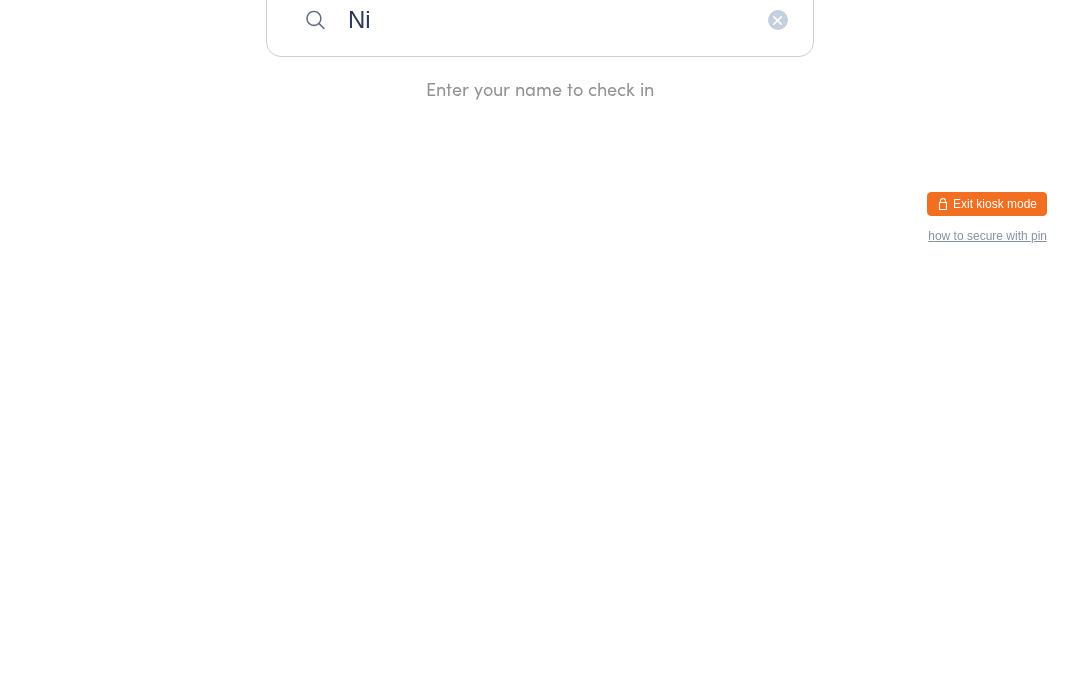 type on "Nic" 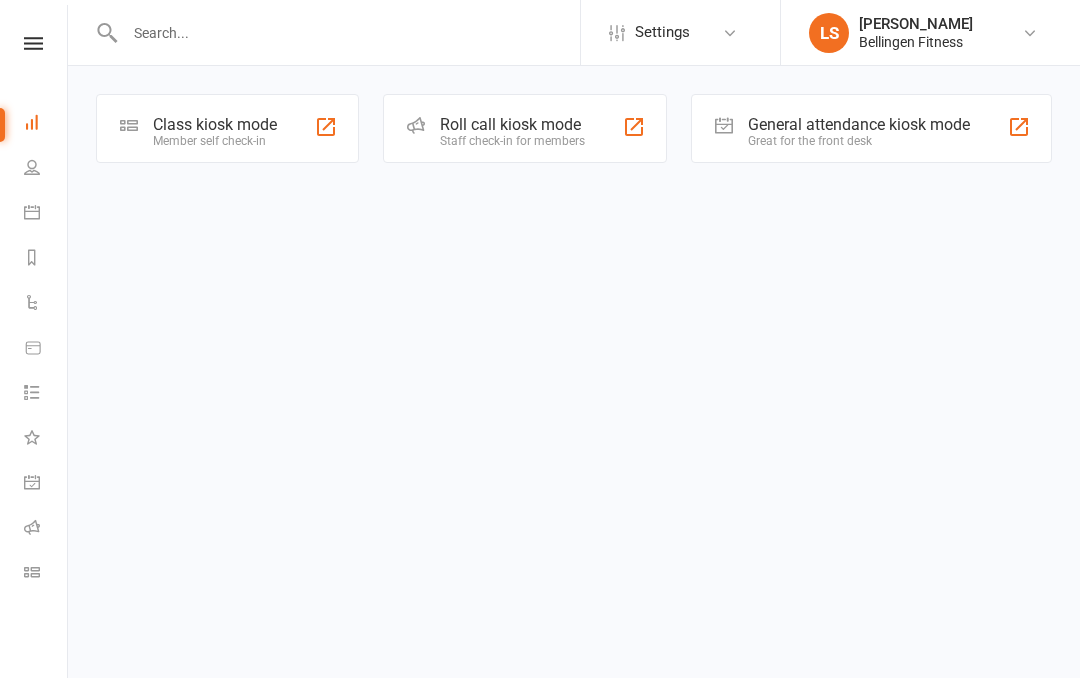 scroll, scrollTop: 0, scrollLeft: 0, axis: both 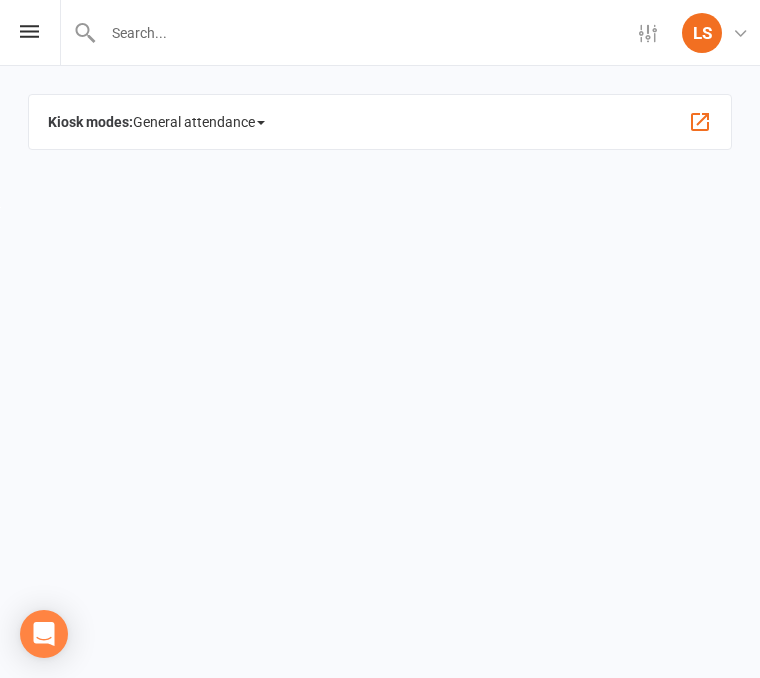 click on "Settings Event Templates Appointment Types LS [PERSON_NAME] Fitness My profile Help Terms & conditions  Privacy policy  Sign out Clubworx Dashboard People Calendar Reports Automations   Product Sales Tasks   What's New Check-in Kiosk modes General attendance Roll call Class check-in × × × Class kiosk mode Member self check-in Roll call kiosk mode Staff check-in for members General attendance kiosk mode Great for the front desk Kiosk modes:  General attendance  General attendance Class Roll call
Loading" at bounding box center (380, 103) 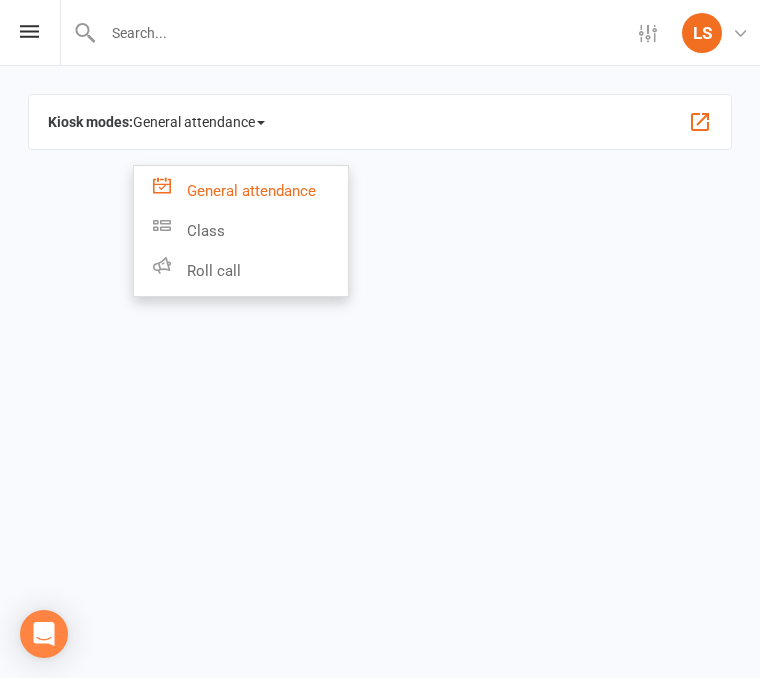 click on "Settings Event Templates Appointment Types LS Luka Shirley Bellingen Fitness My profile Help Terms & conditions  Privacy policy  Sign out Clubworx Dashboard People Calendar Reports Automations   Product Sales Tasks   What's New Check-in Kiosk modes General attendance Roll call Class check-in × × × Class kiosk mode Member self check-in Roll call kiosk mode Staff check-in for members General attendance kiosk mode Great for the front desk Kiosk modes:  General attendance  General attendance Class Roll call
Loading" at bounding box center [380, 103] 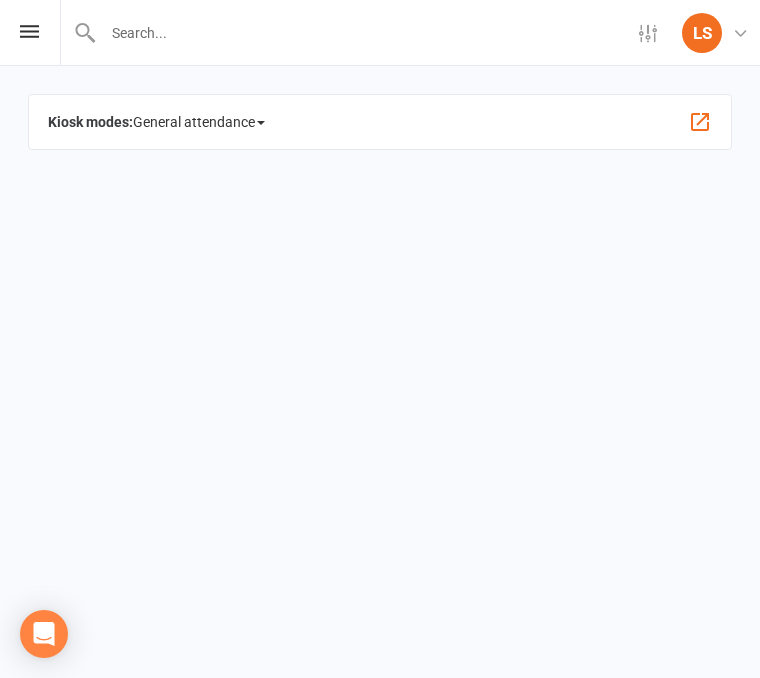 scroll, scrollTop: 0, scrollLeft: 0, axis: both 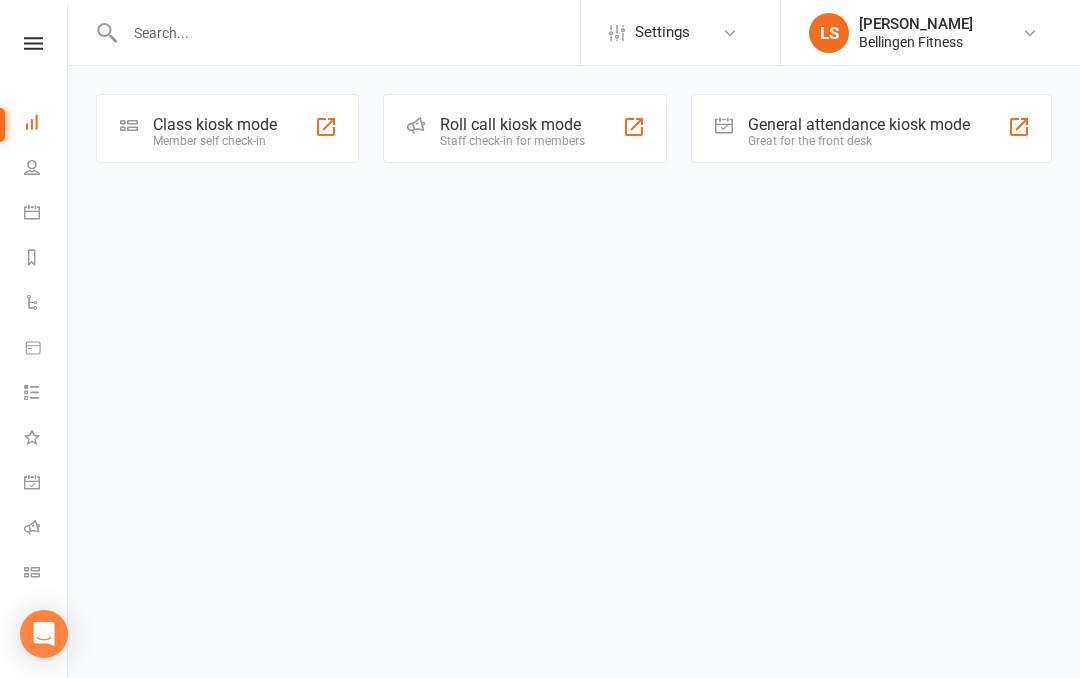 click on "General attendance kiosk mode" at bounding box center [859, 124] 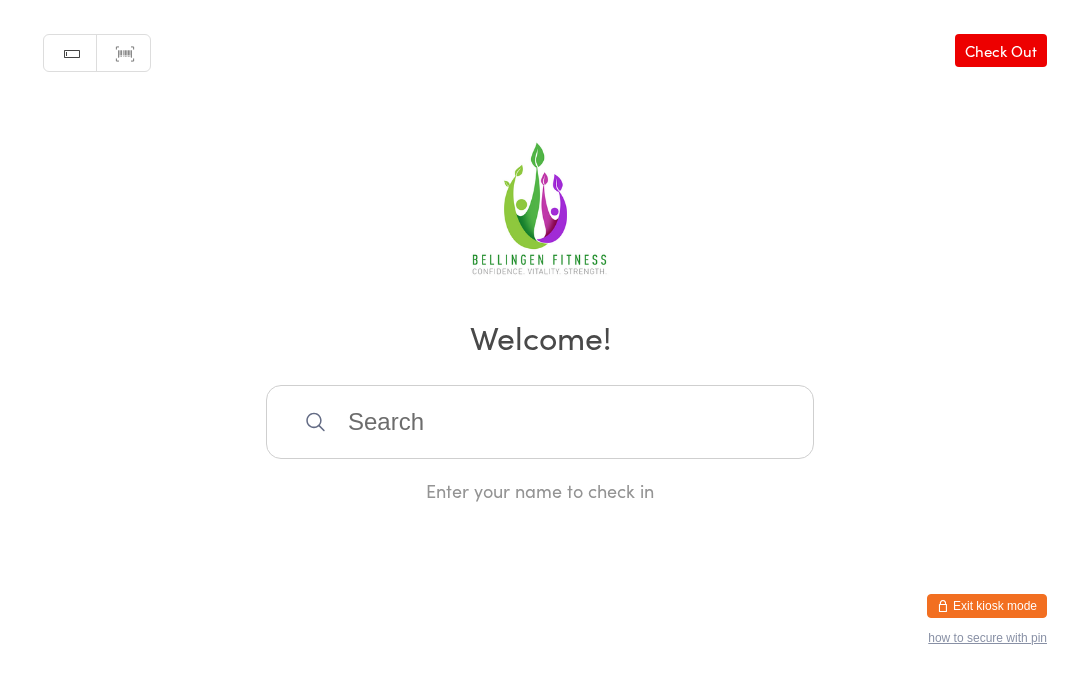 scroll, scrollTop: 0, scrollLeft: 0, axis: both 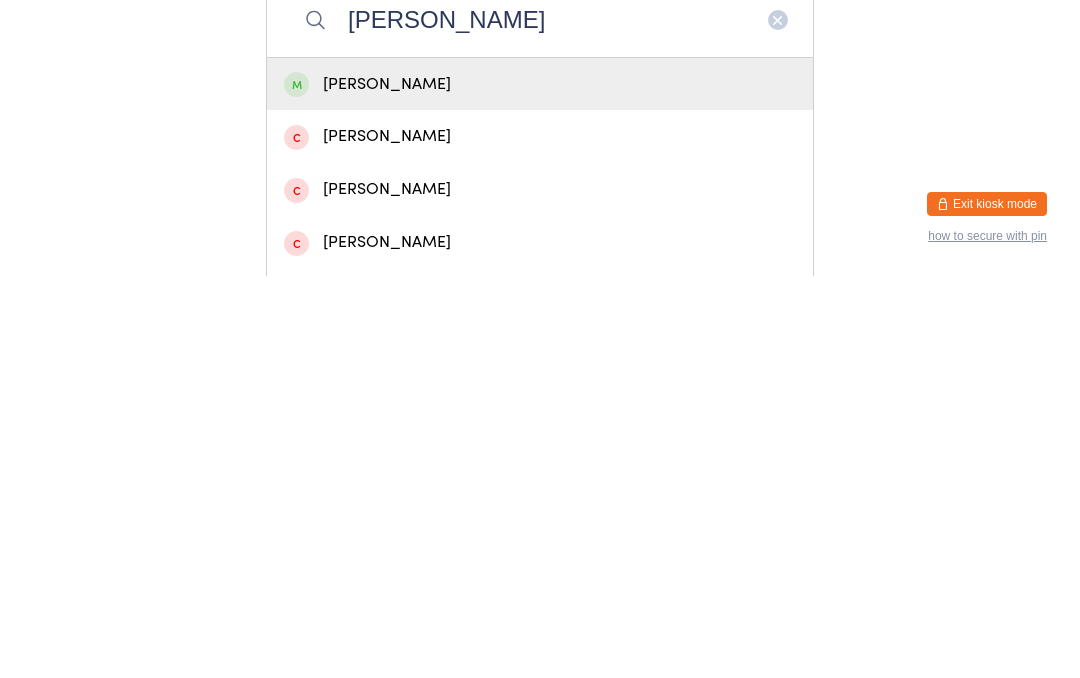 type on "[PERSON_NAME]" 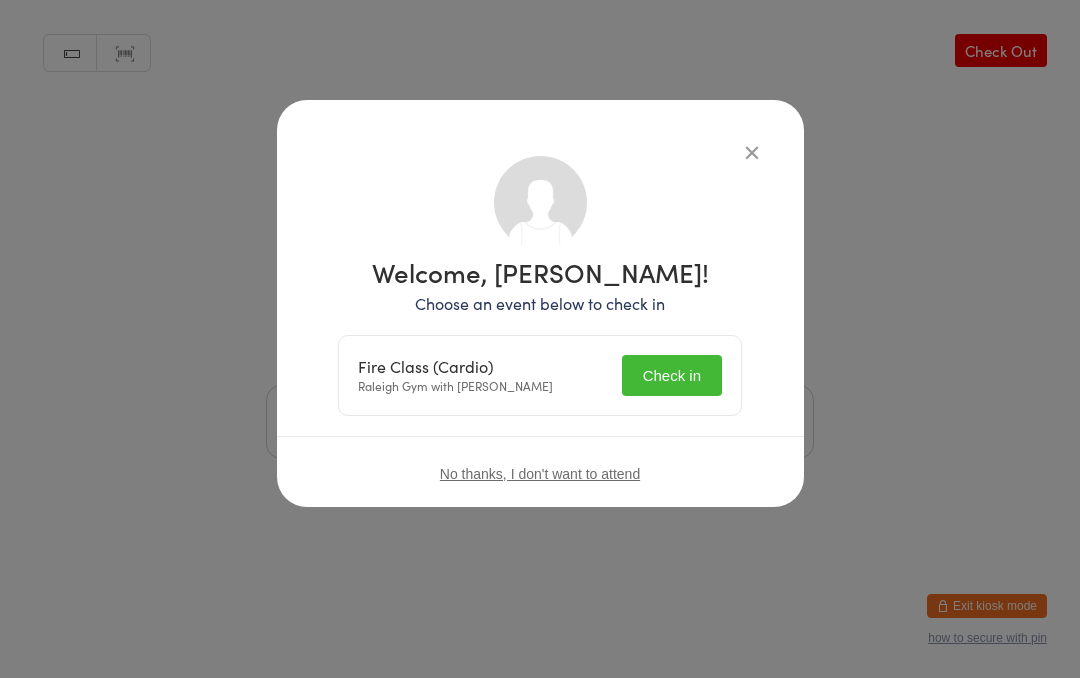 click on "Check in" at bounding box center [672, 375] 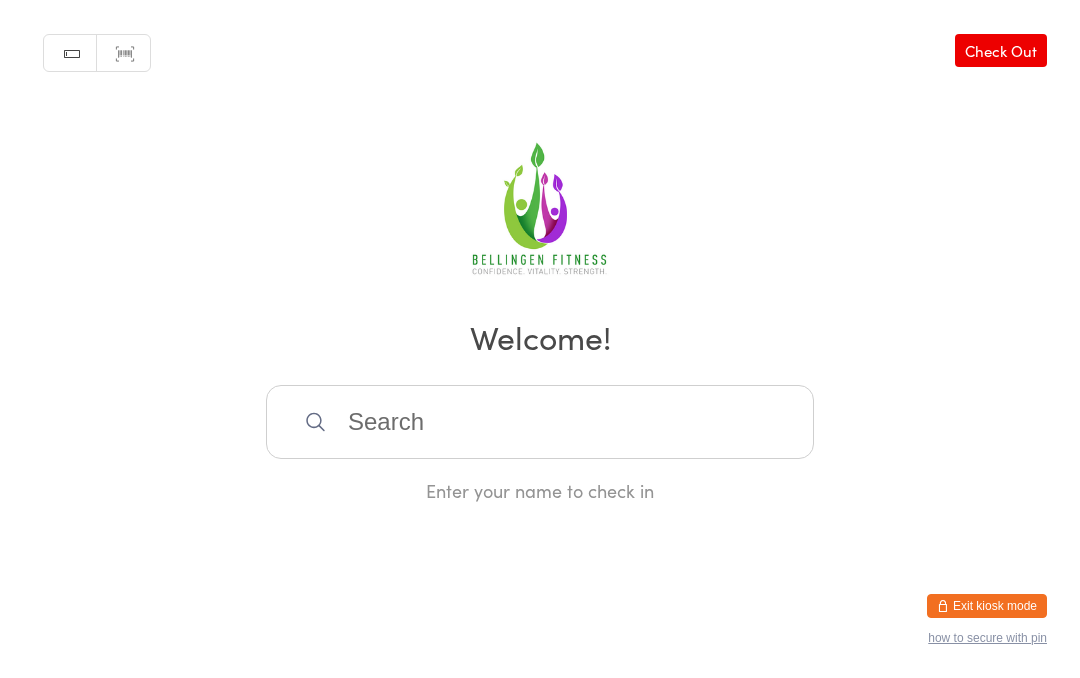 click at bounding box center (540, 422) 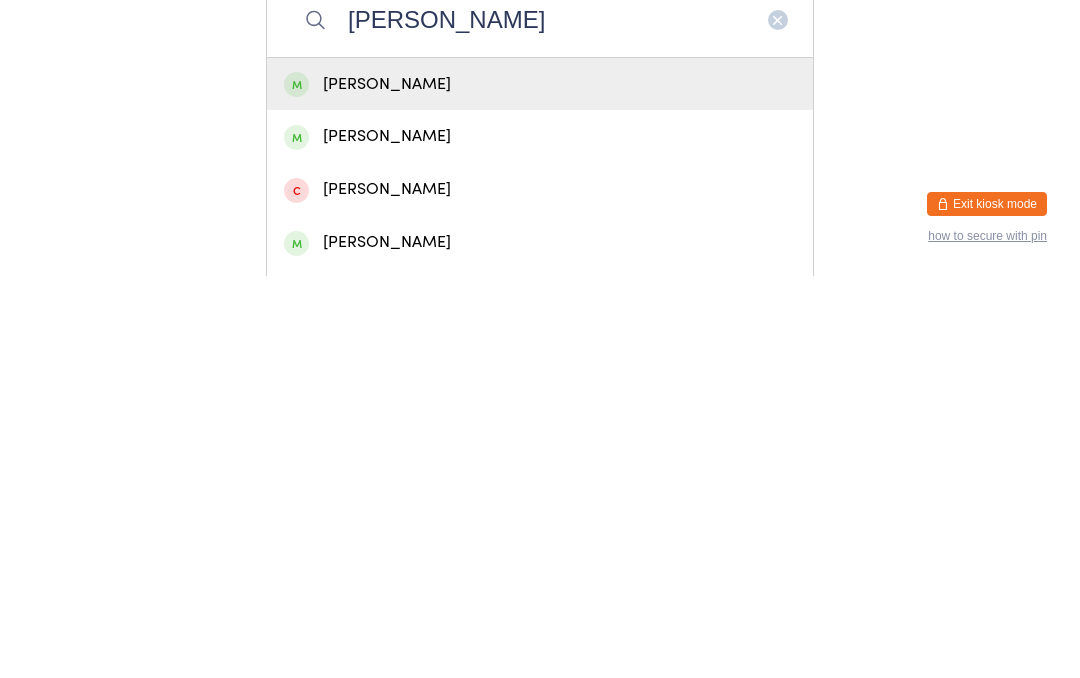 type on "[PERSON_NAME]" 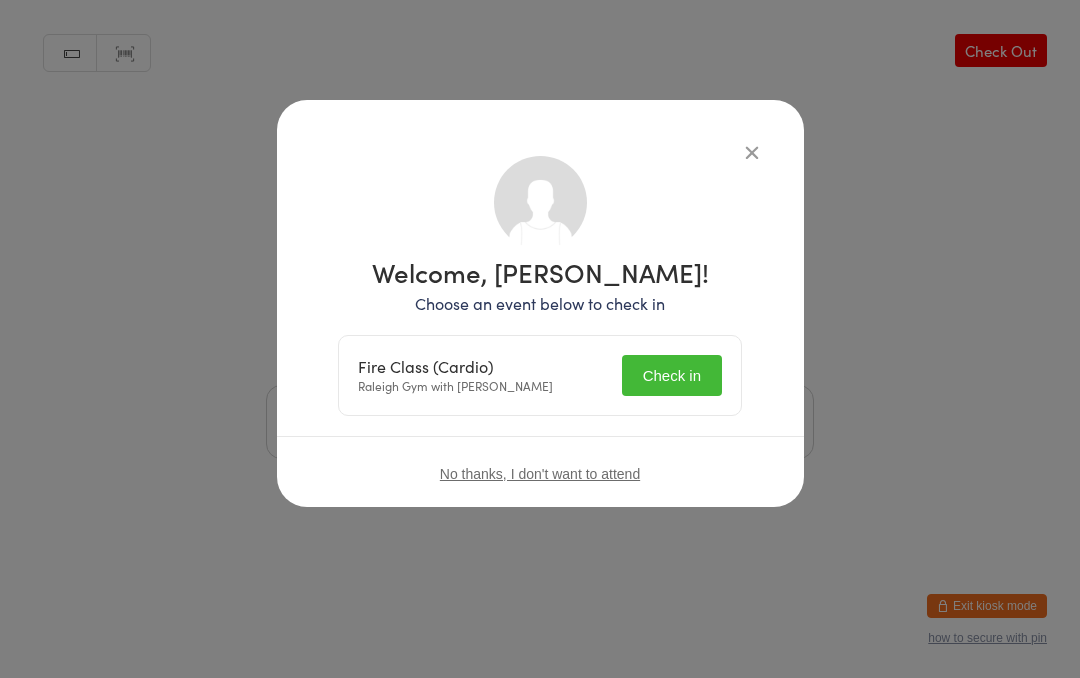 click on "Check in" at bounding box center [672, 375] 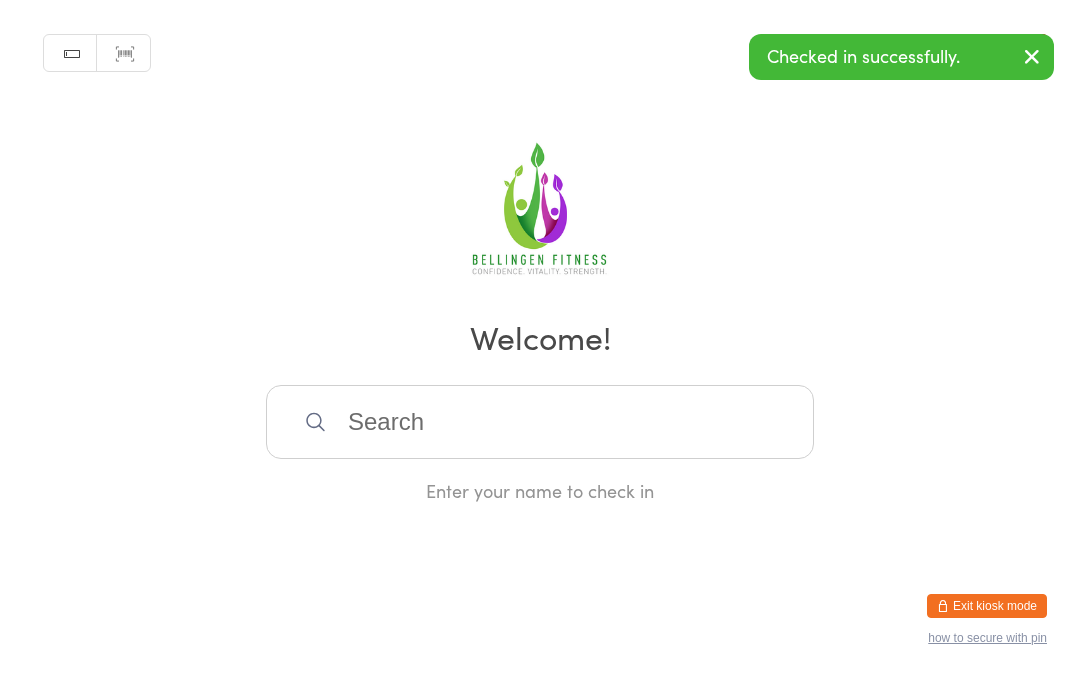 click on "Manual search Scanner input Check Out Welcome! Enter your name to check in" at bounding box center (540, 251) 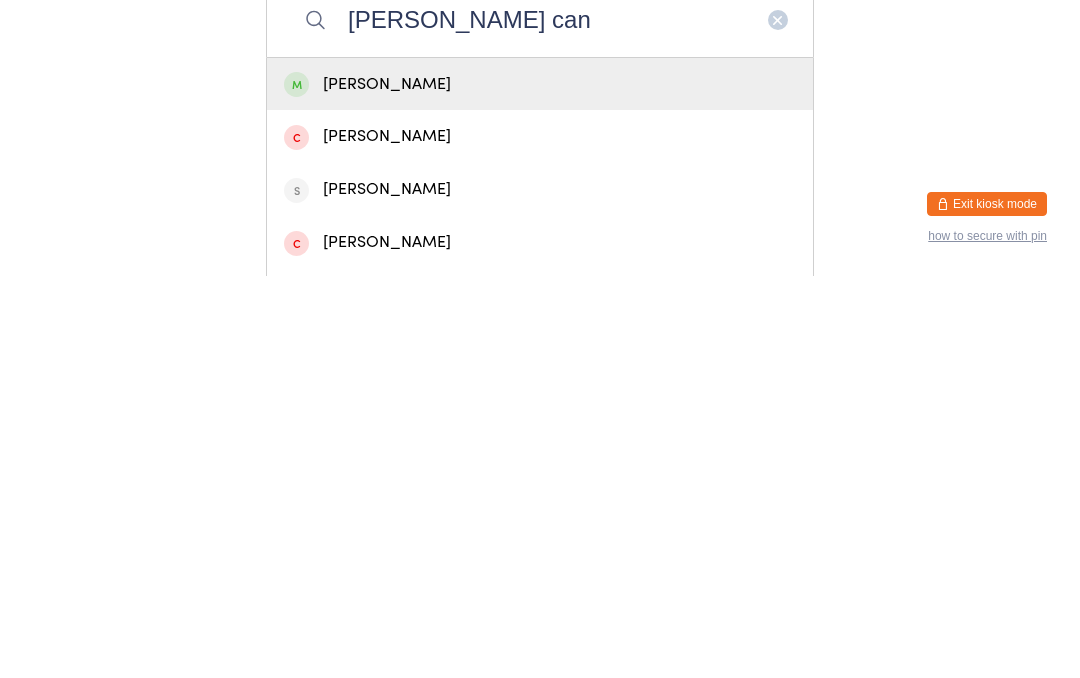type on "[PERSON_NAME] can" 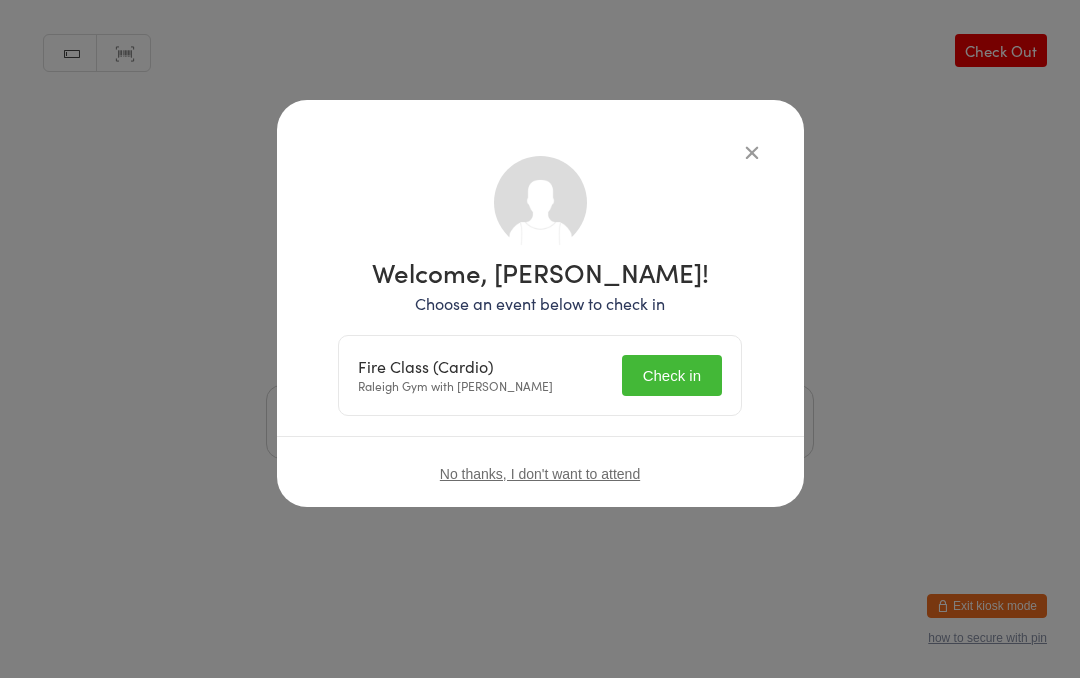 click on "Check in" at bounding box center [672, 375] 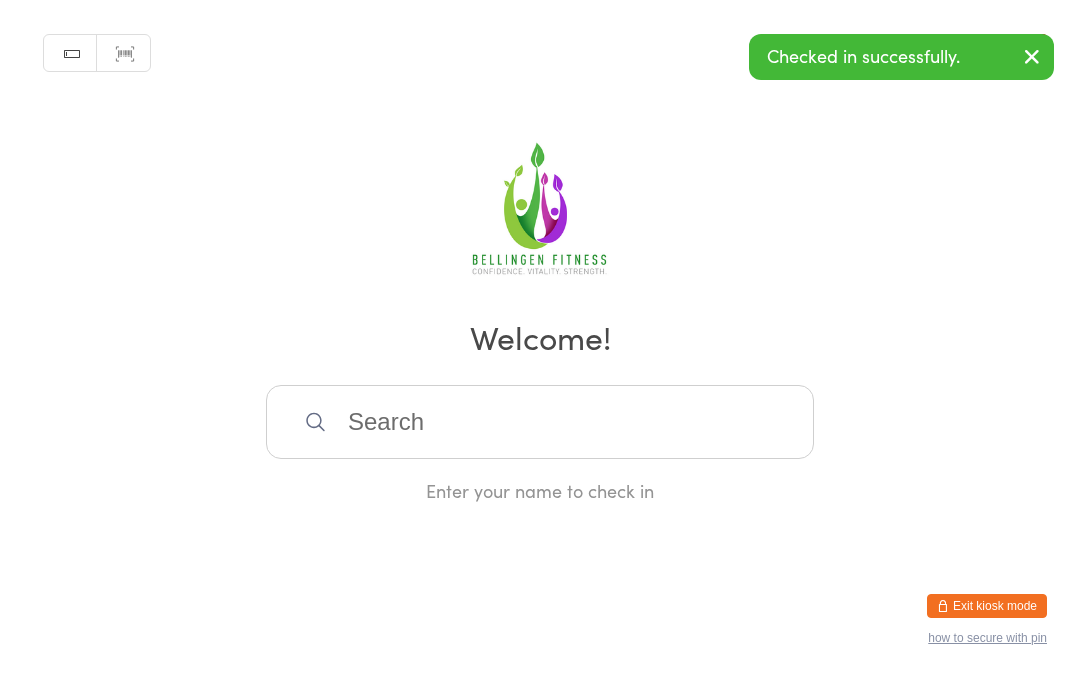 click at bounding box center [540, 422] 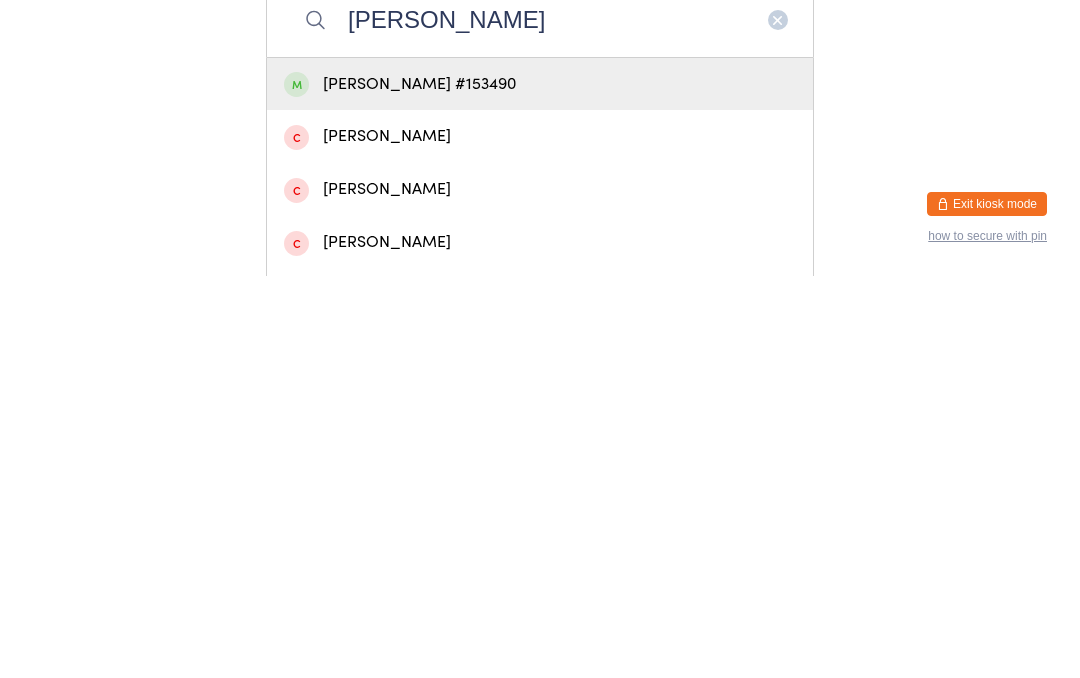 type on "[PERSON_NAME]" 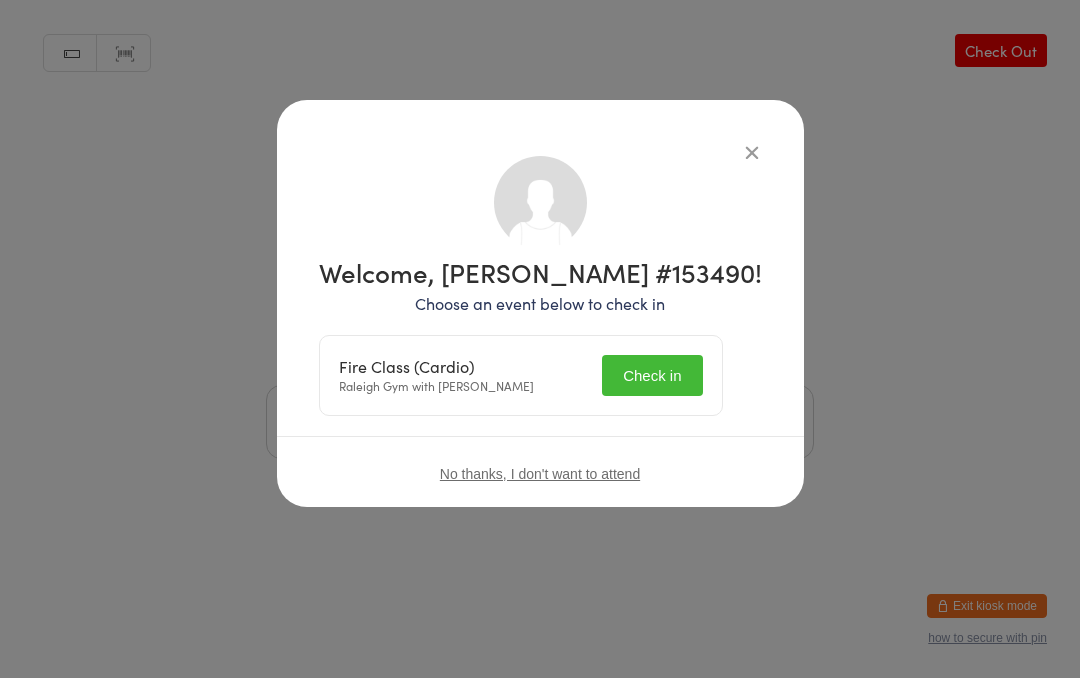 click on "Check in" at bounding box center [652, 375] 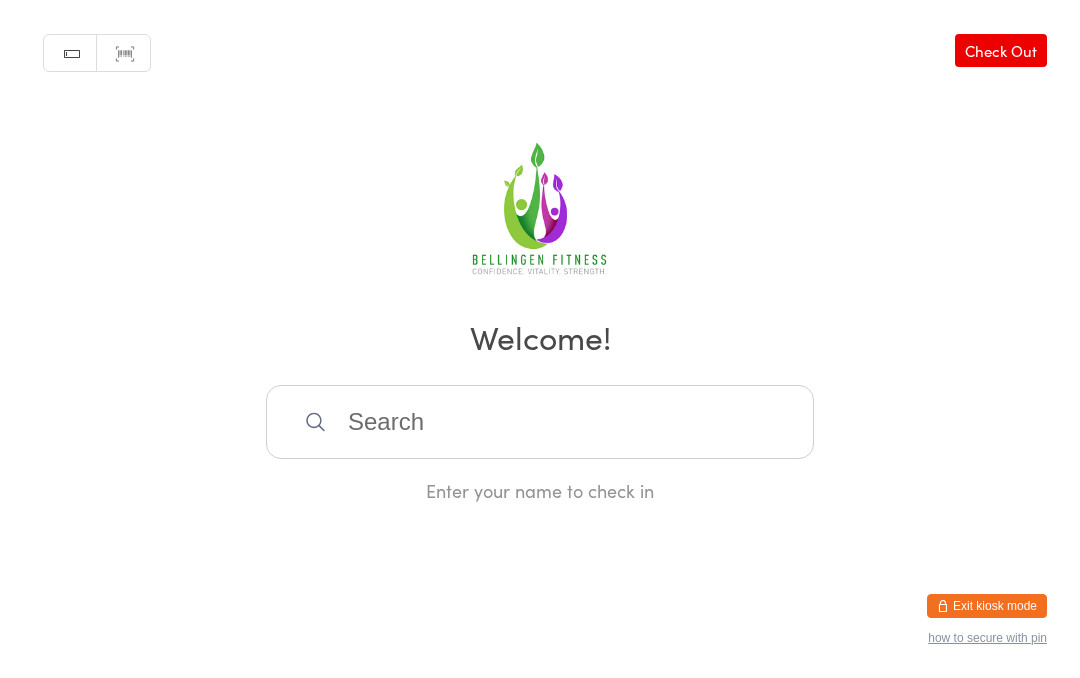 click at bounding box center [540, 422] 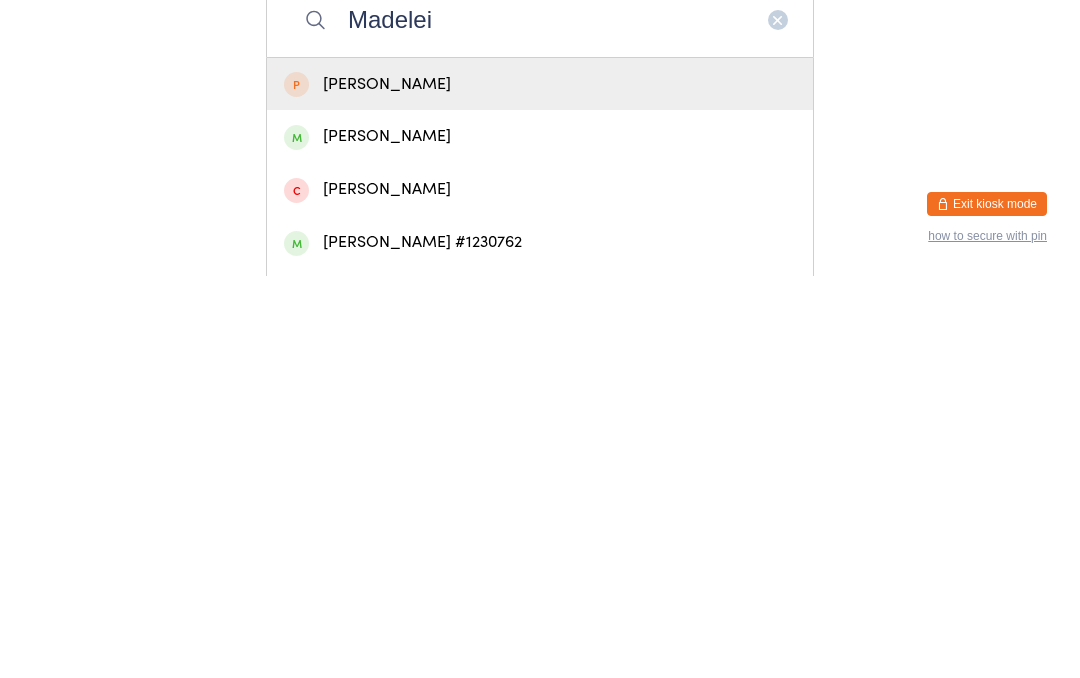 type on "Madelei" 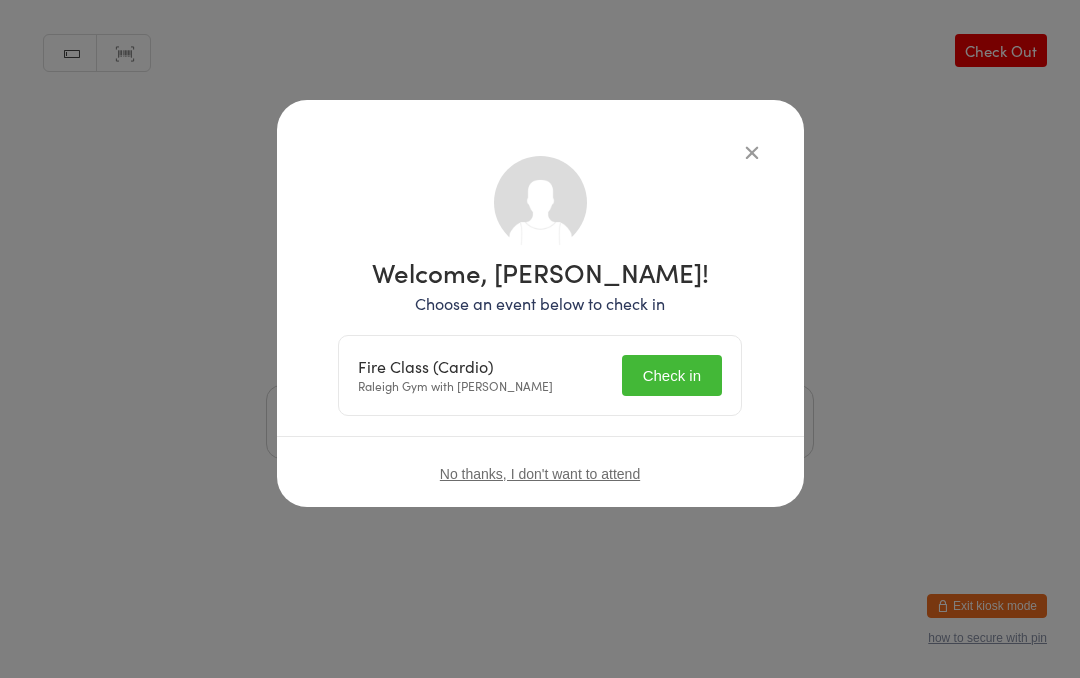 click on "Check in" at bounding box center (672, 375) 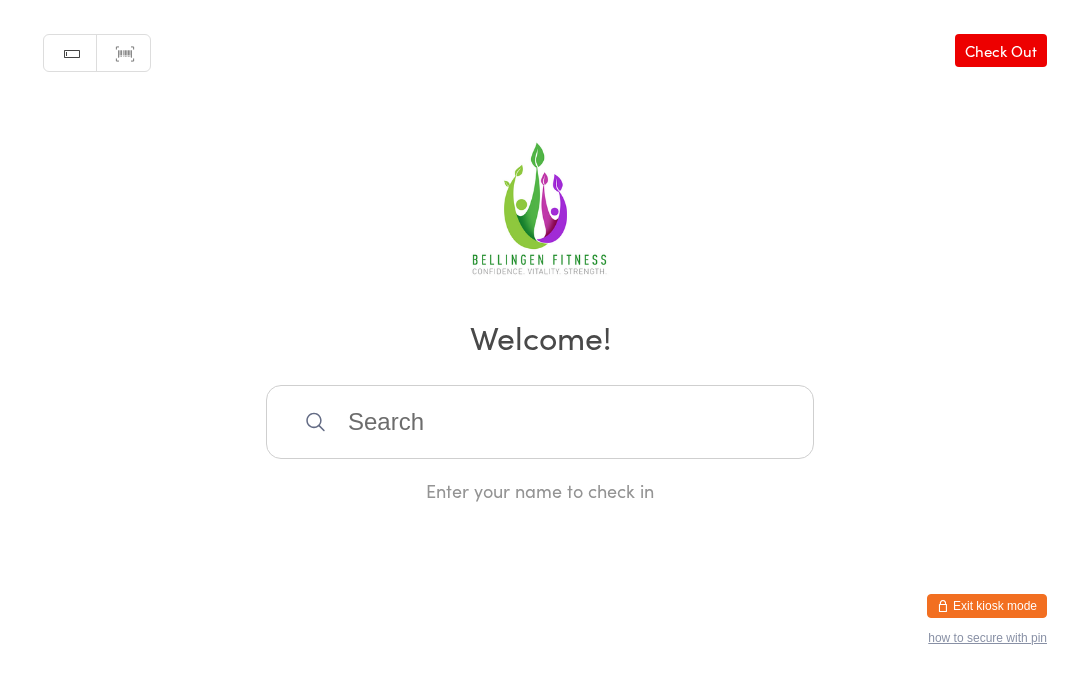 click at bounding box center (540, 422) 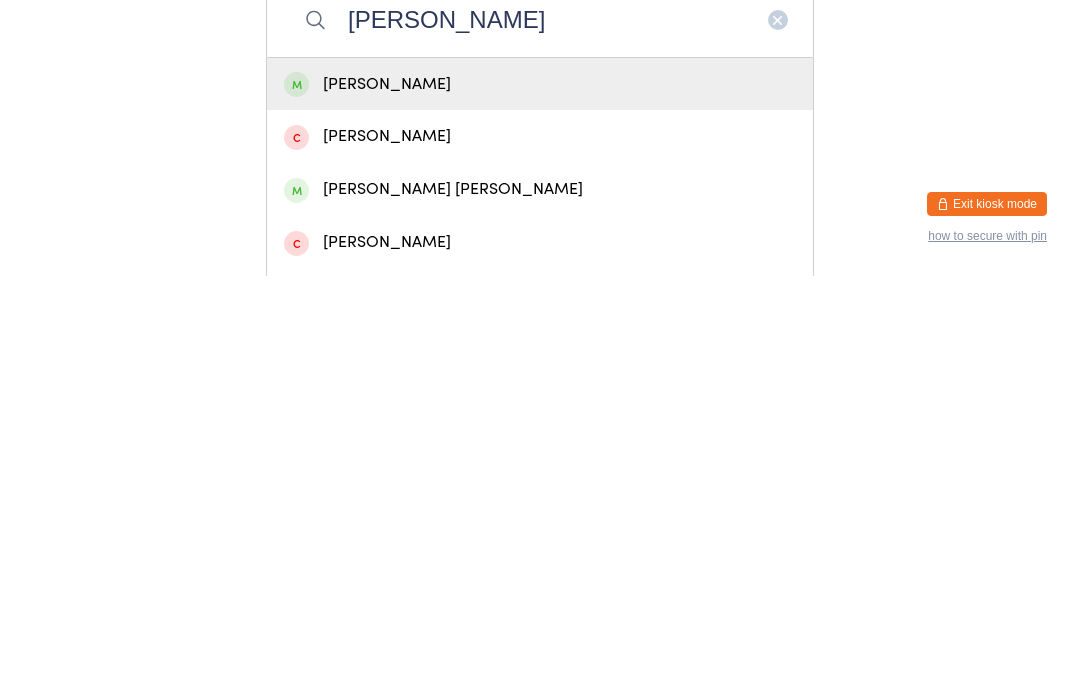 type on "[PERSON_NAME]" 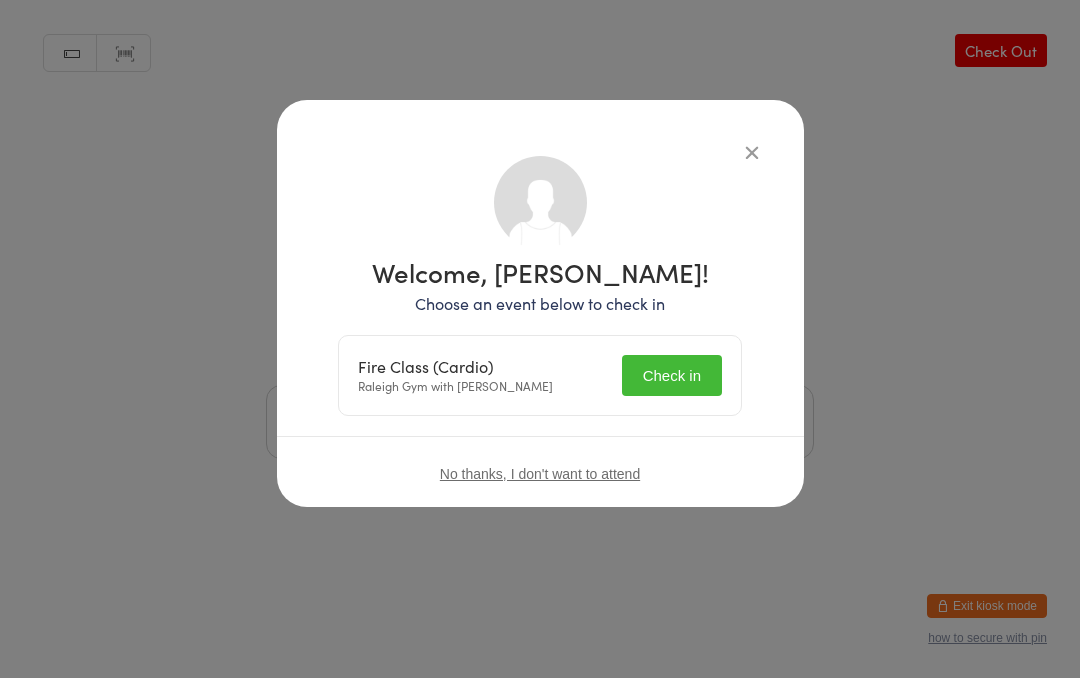 click on "Check in" at bounding box center [672, 375] 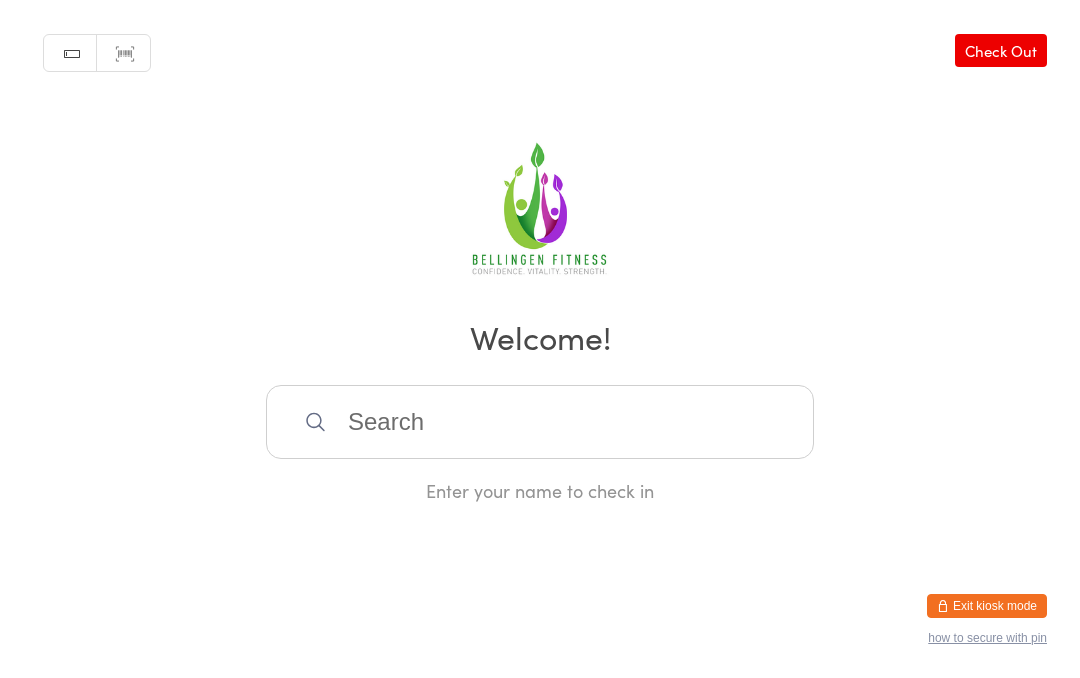 click at bounding box center [540, 422] 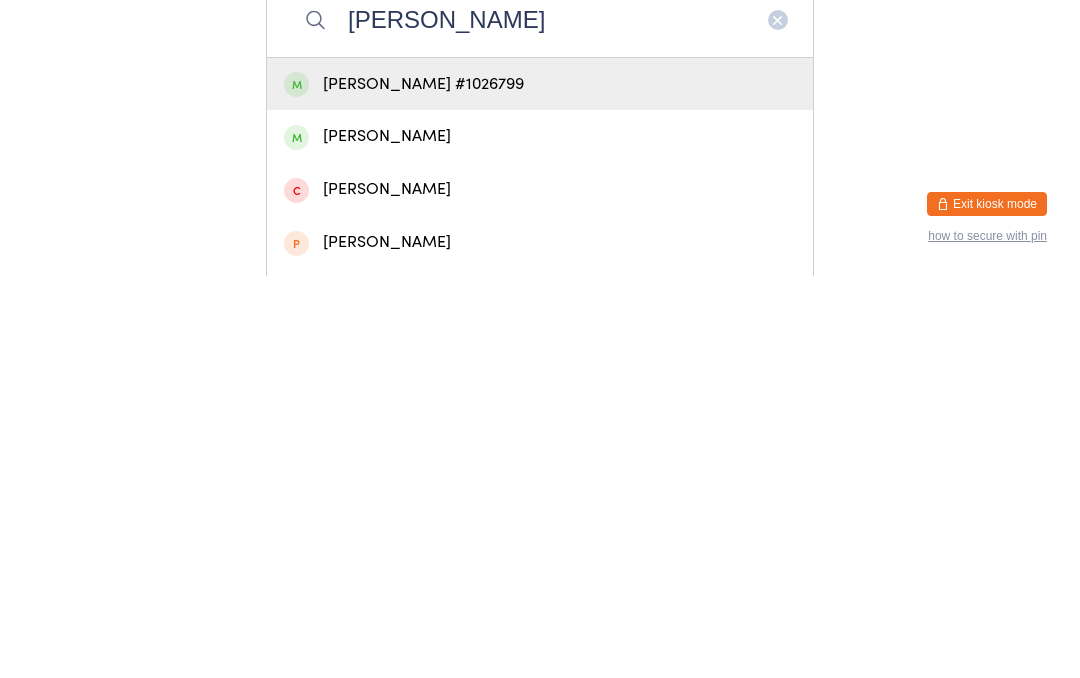 type on "[PERSON_NAME]" 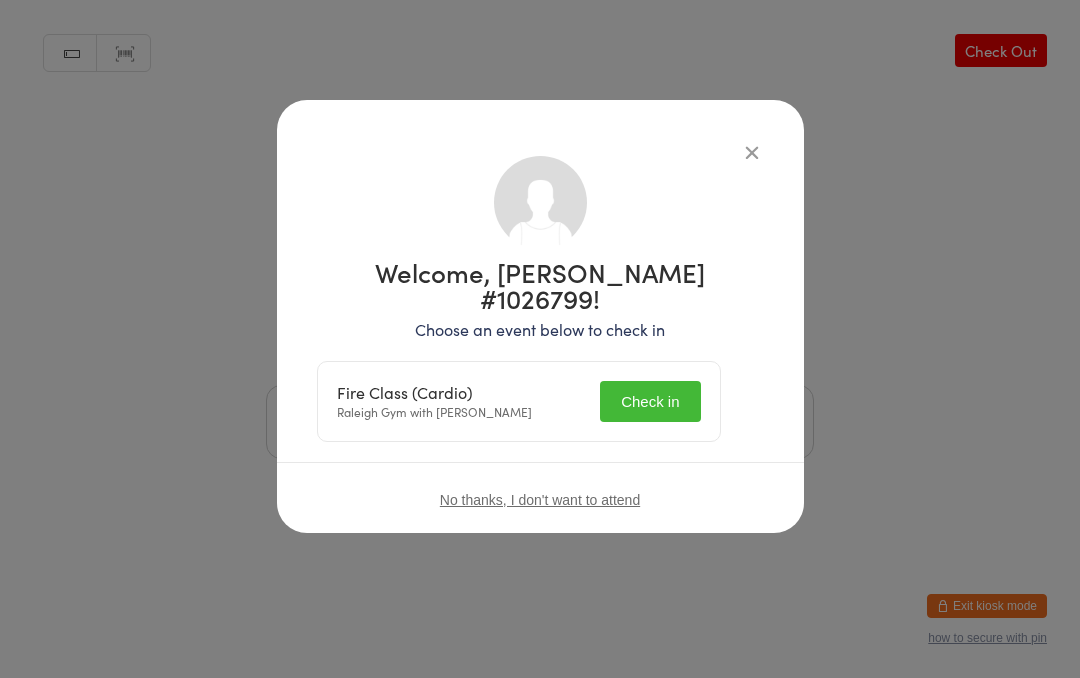 click on "Check in" at bounding box center [650, 401] 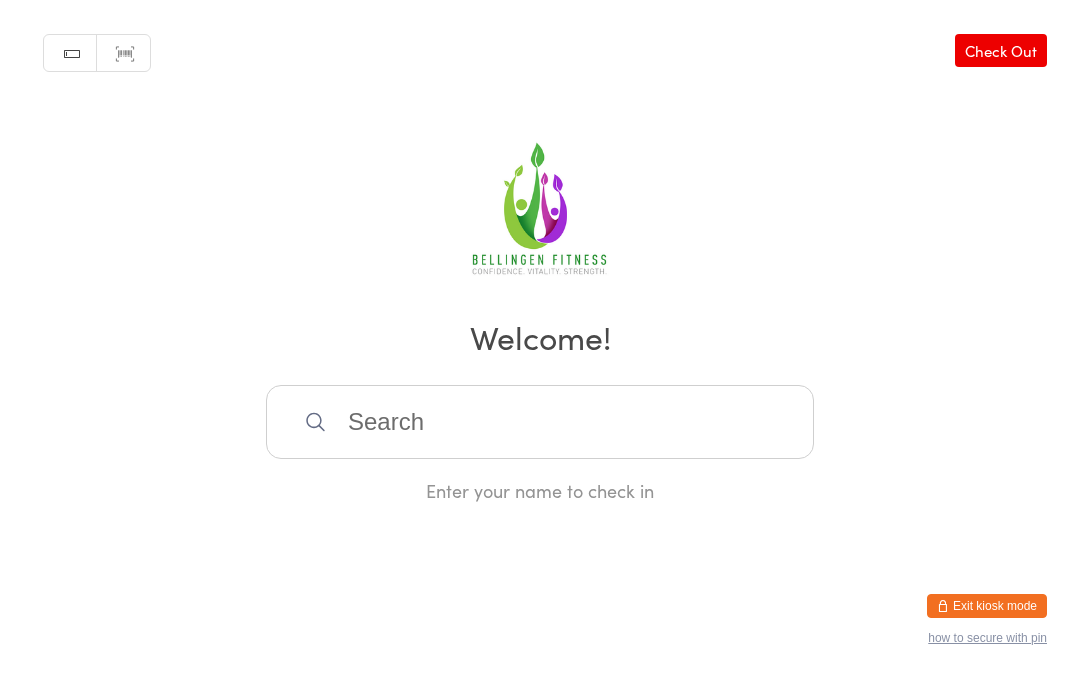 click at bounding box center [540, 422] 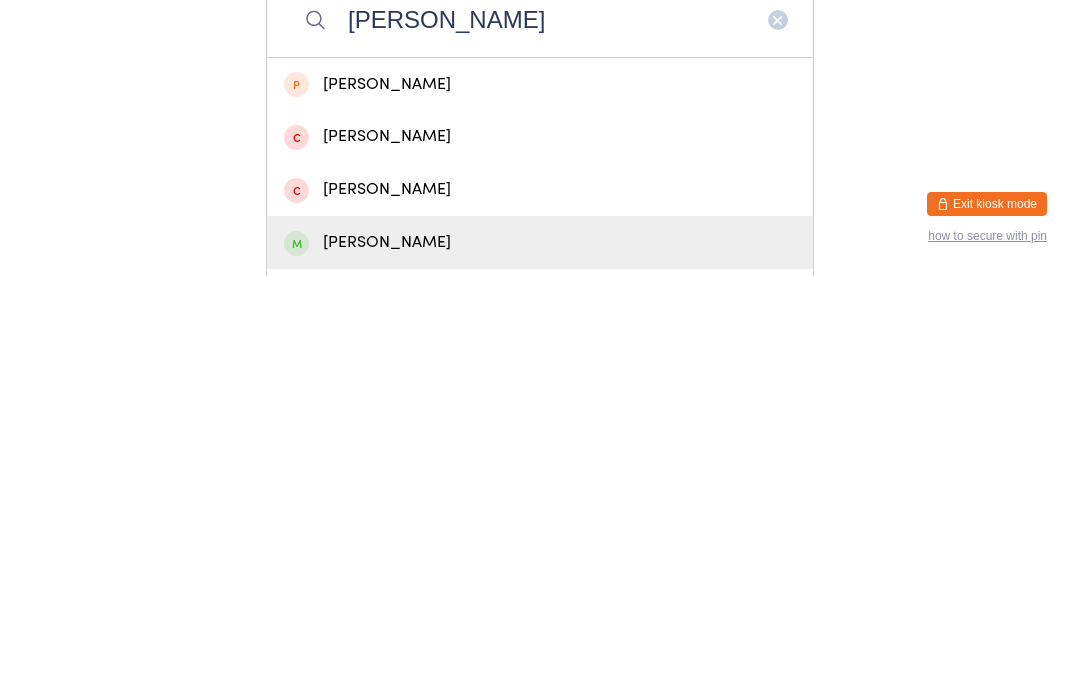 type on "[PERSON_NAME]" 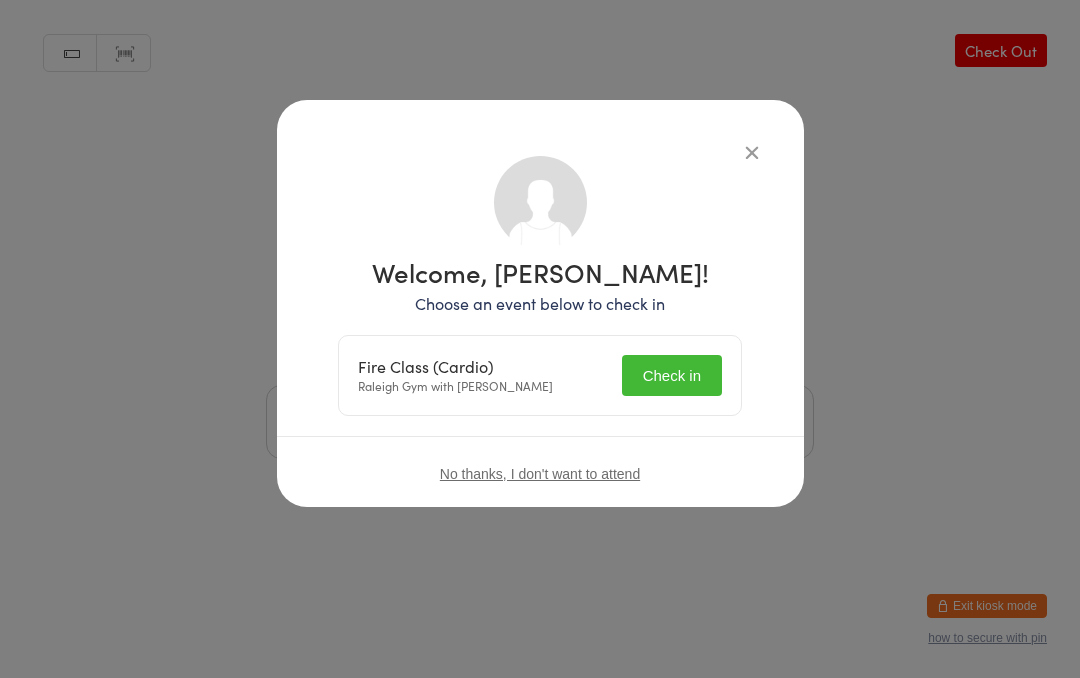 click on "Check in" at bounding box center (672, 375) 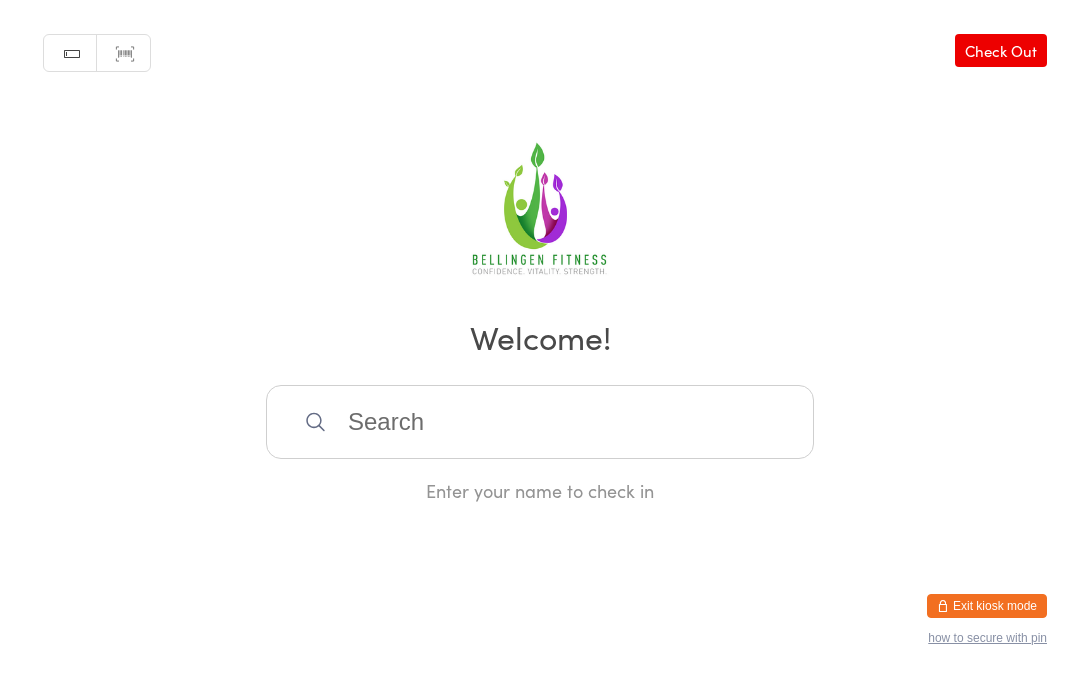 click at bounding box center [540, 422] 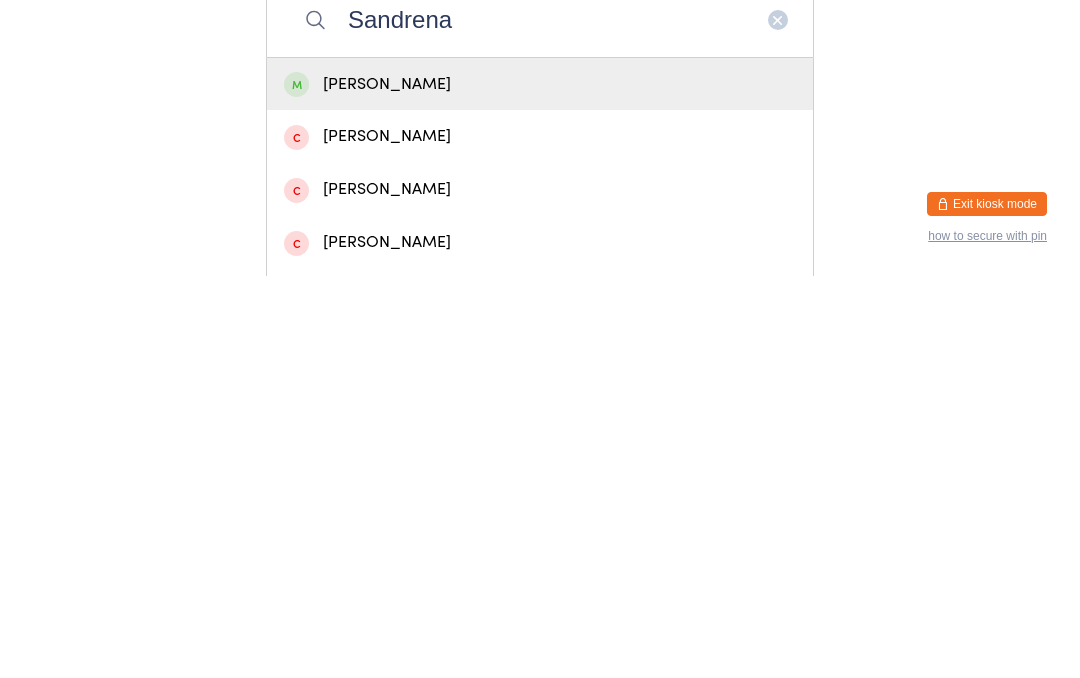 type on "Sandrena" 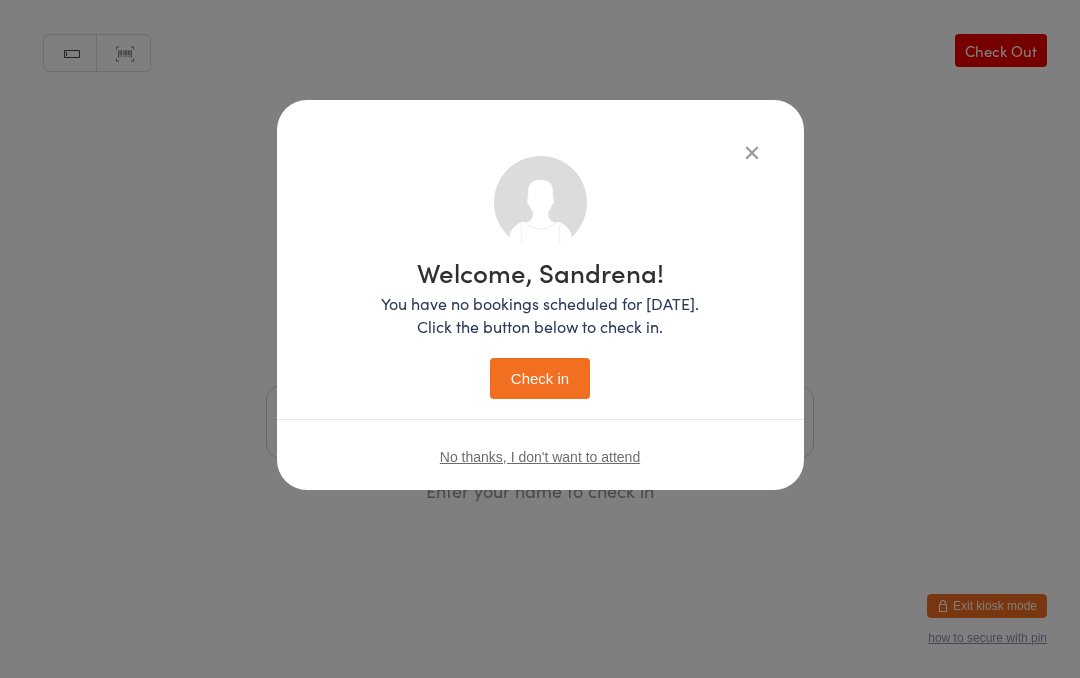 click on "Check in" at bounding box center (540, 378) 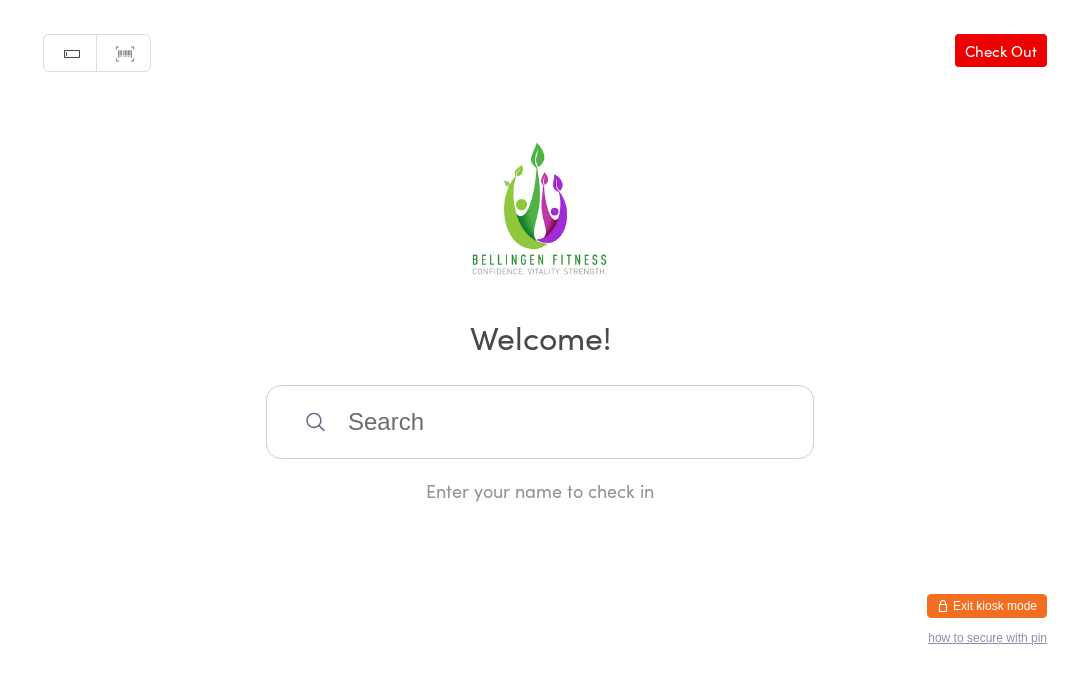 click at bounding box center (540, 422) 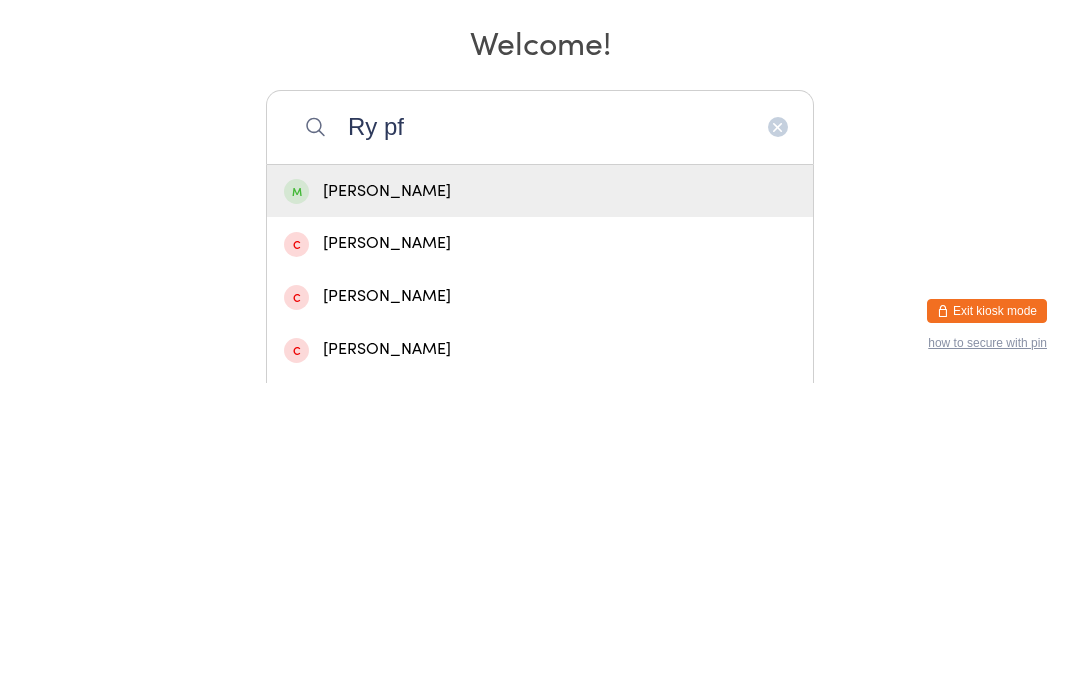 type on "Ry pf" 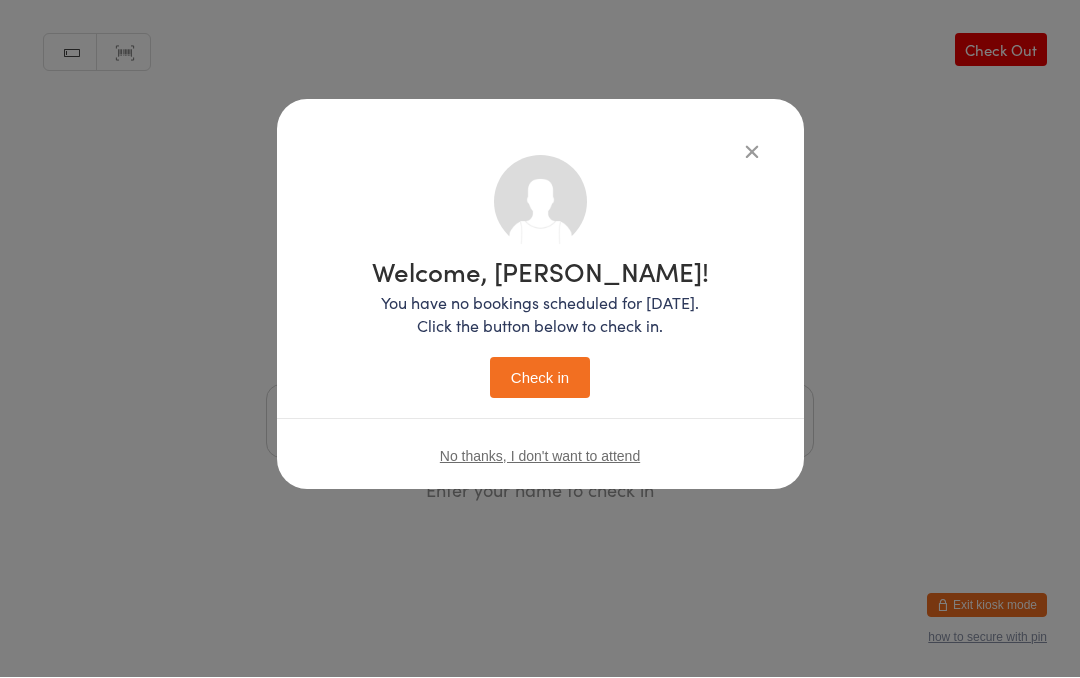 click on "Check in" at bounding box center [540, 378] 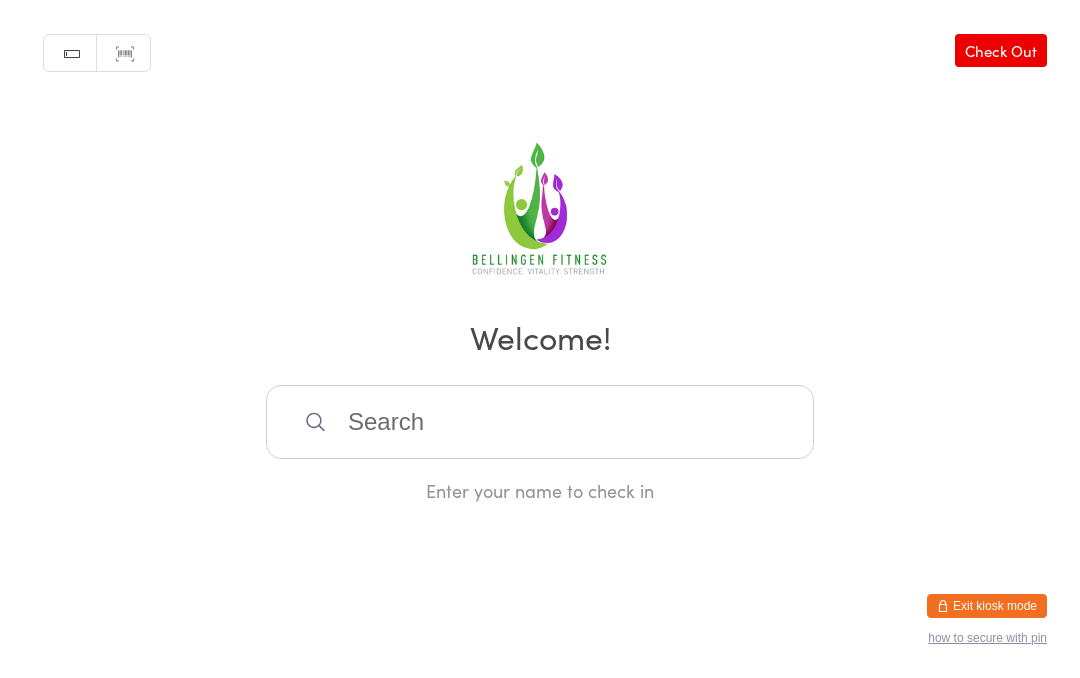 click at bounding box center (540, 422) 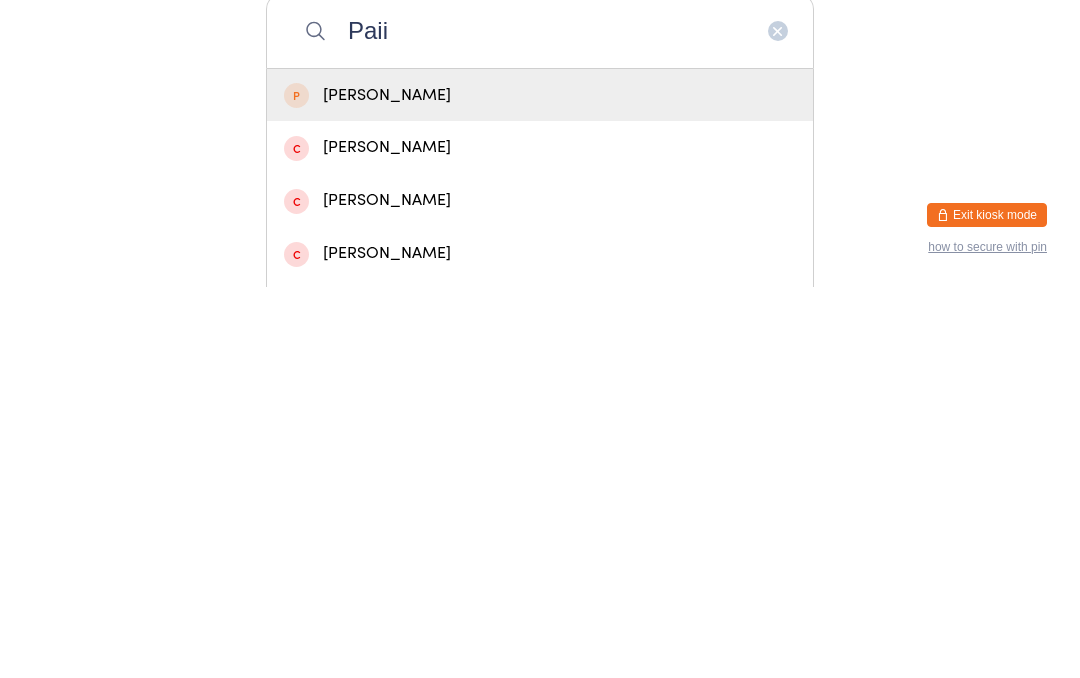 type on "Paii" 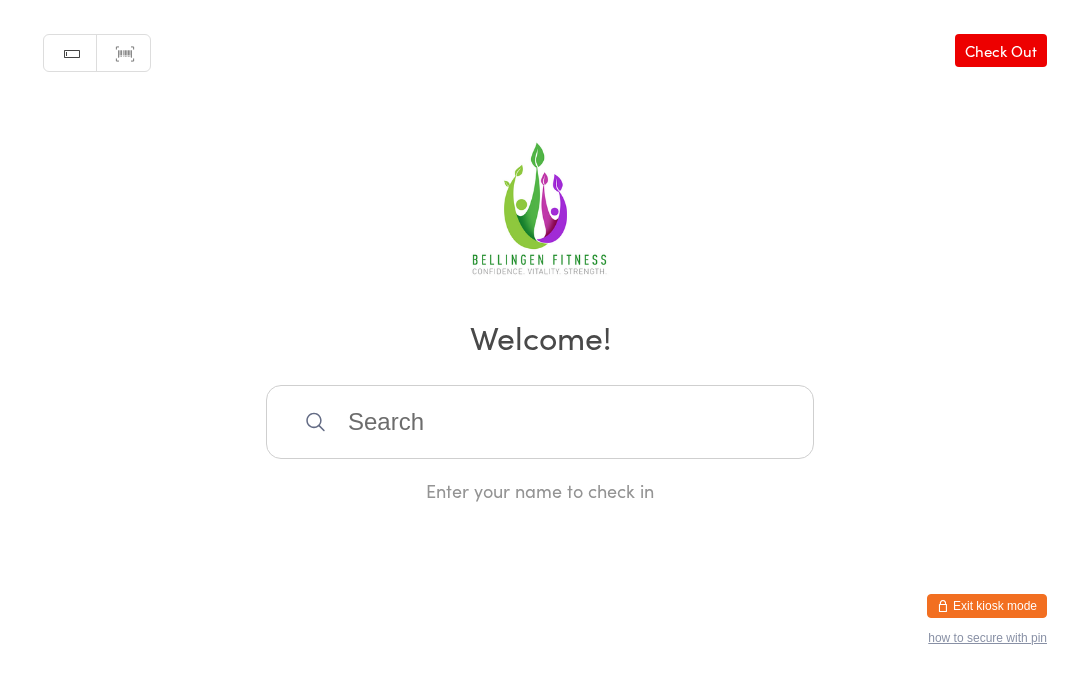 scroll, scrollTop: 0, scrollLeft: 0, axis: both 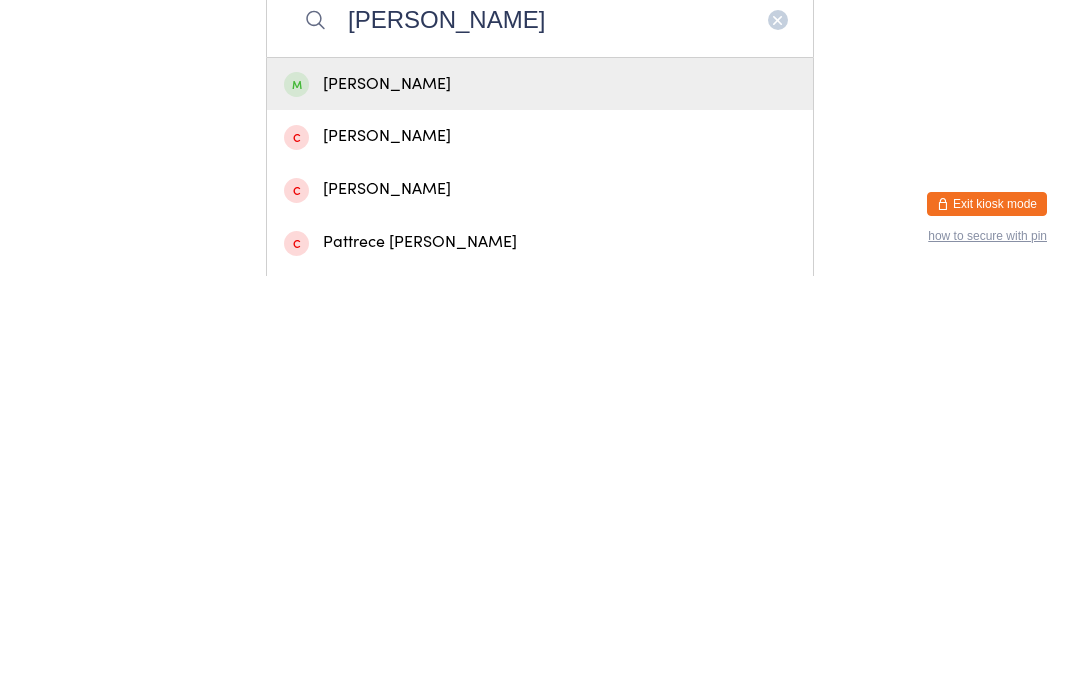type on "Patti" 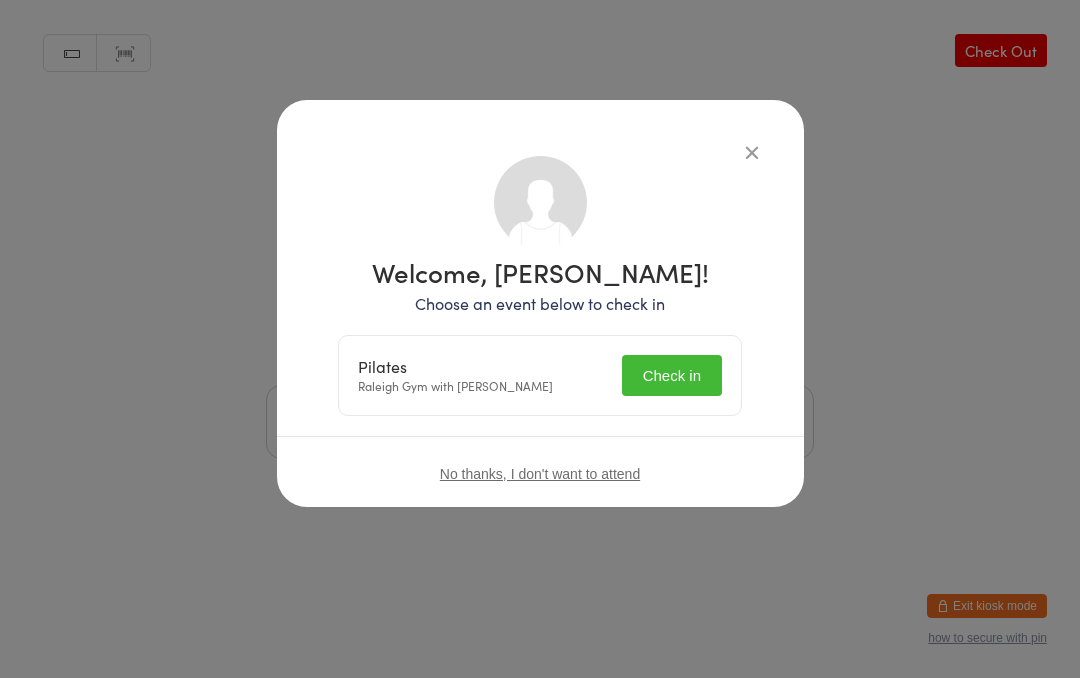 click on "Check in" at bounding box center [672, 375] 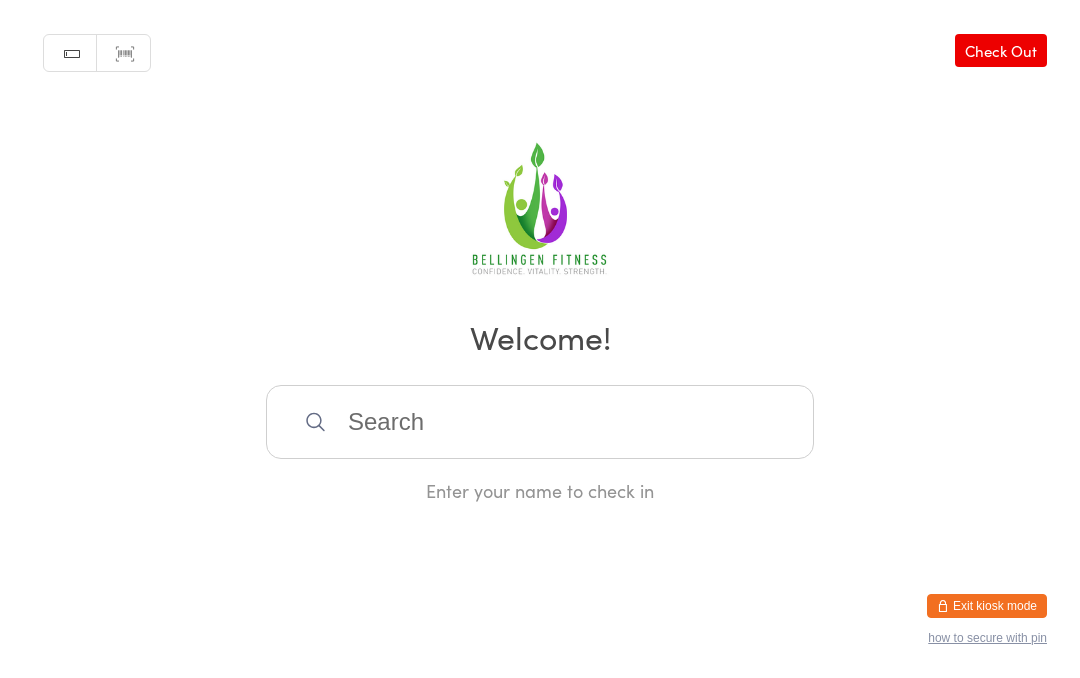 click at bounding box center [540, 422] 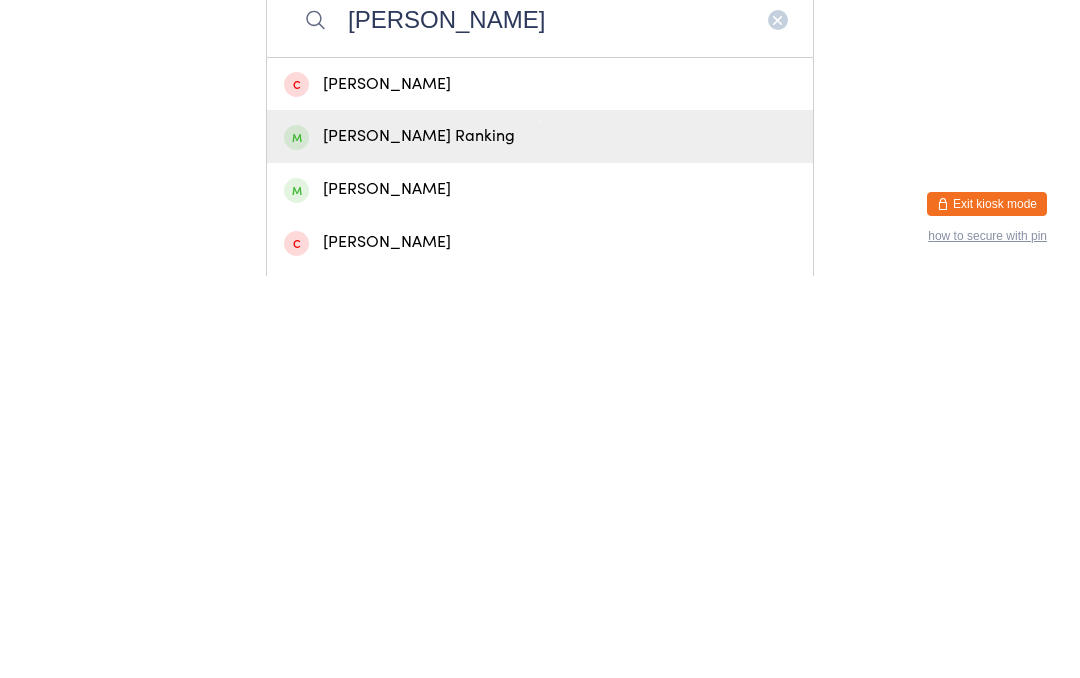 type on "Denise r" 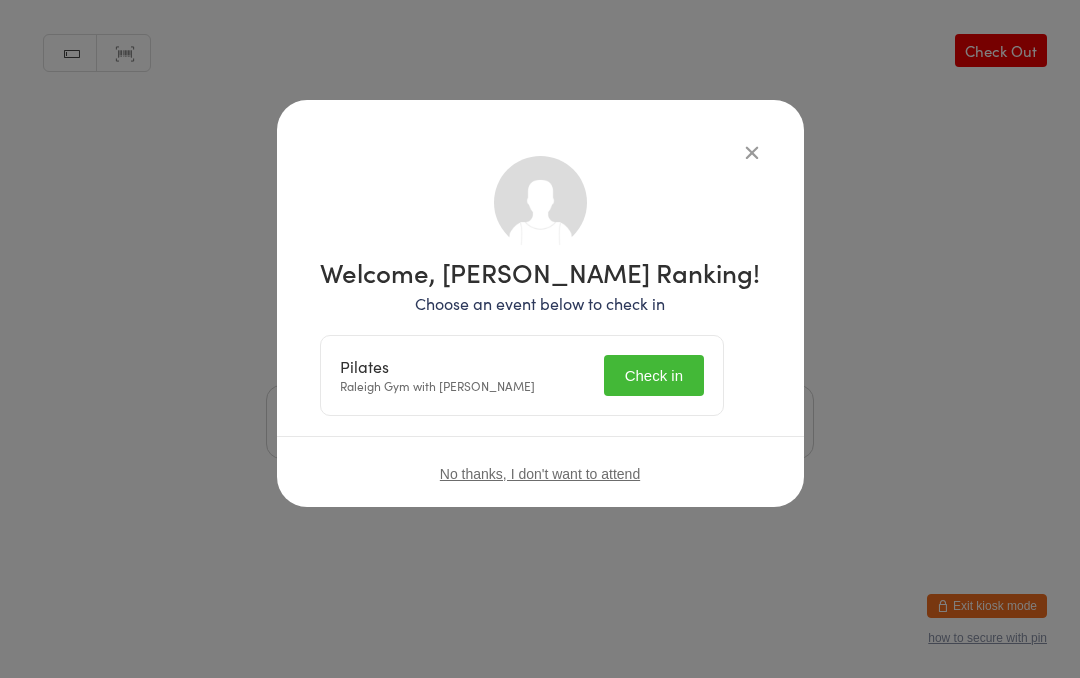 click on "Check in" at bounding box center [654, 375] 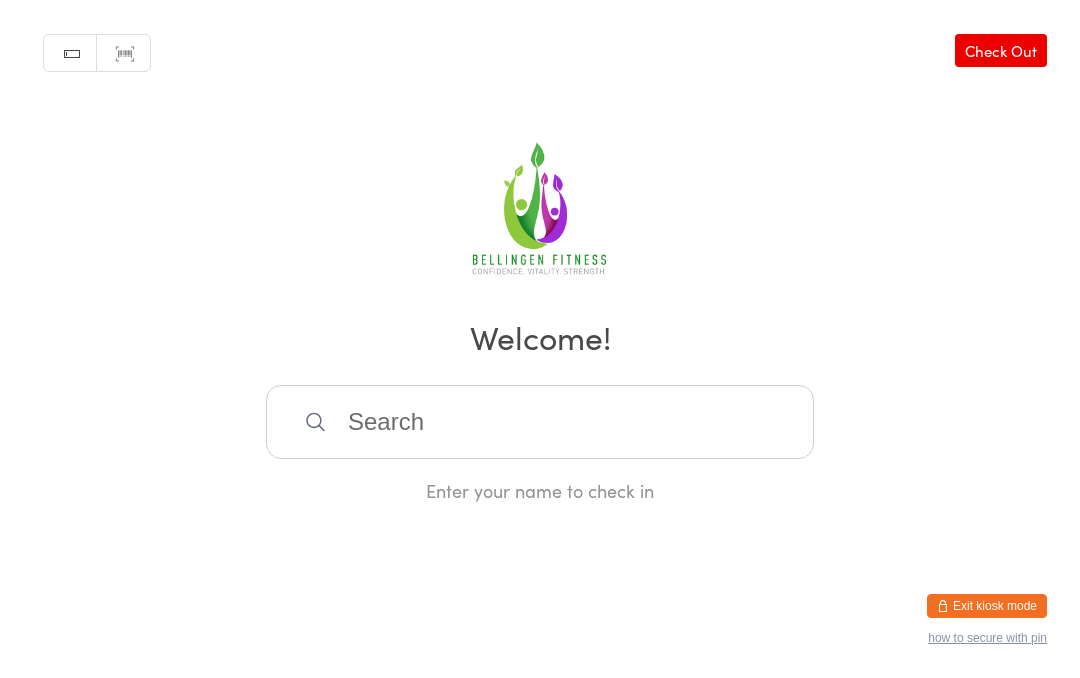 click at bounding box center [540, 422] 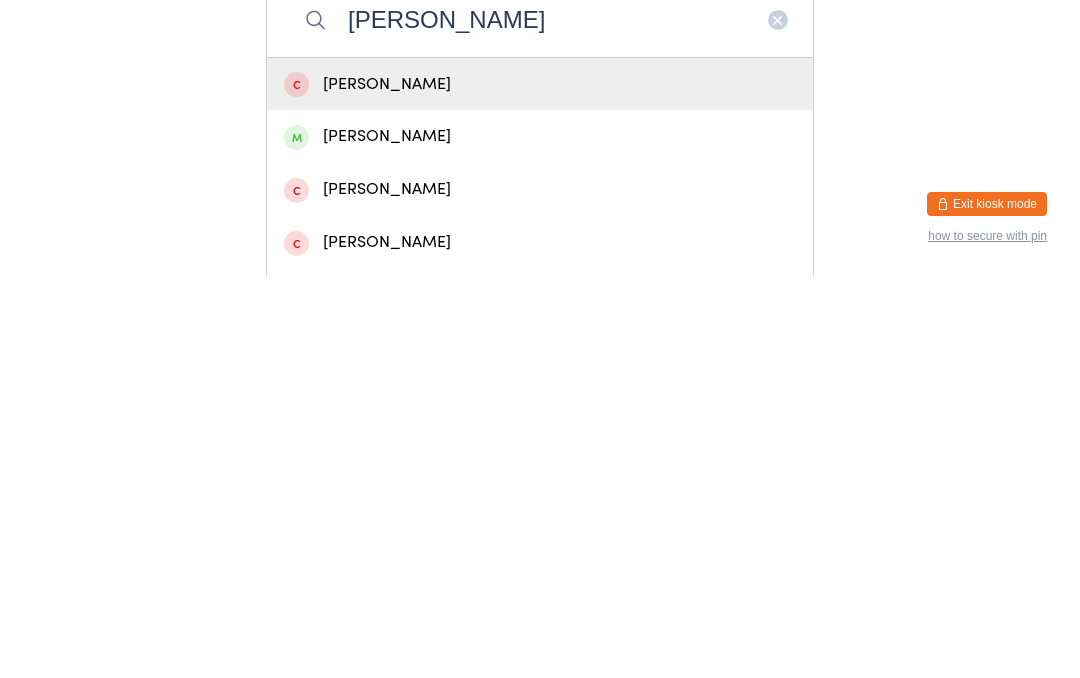 type on "Geoff" 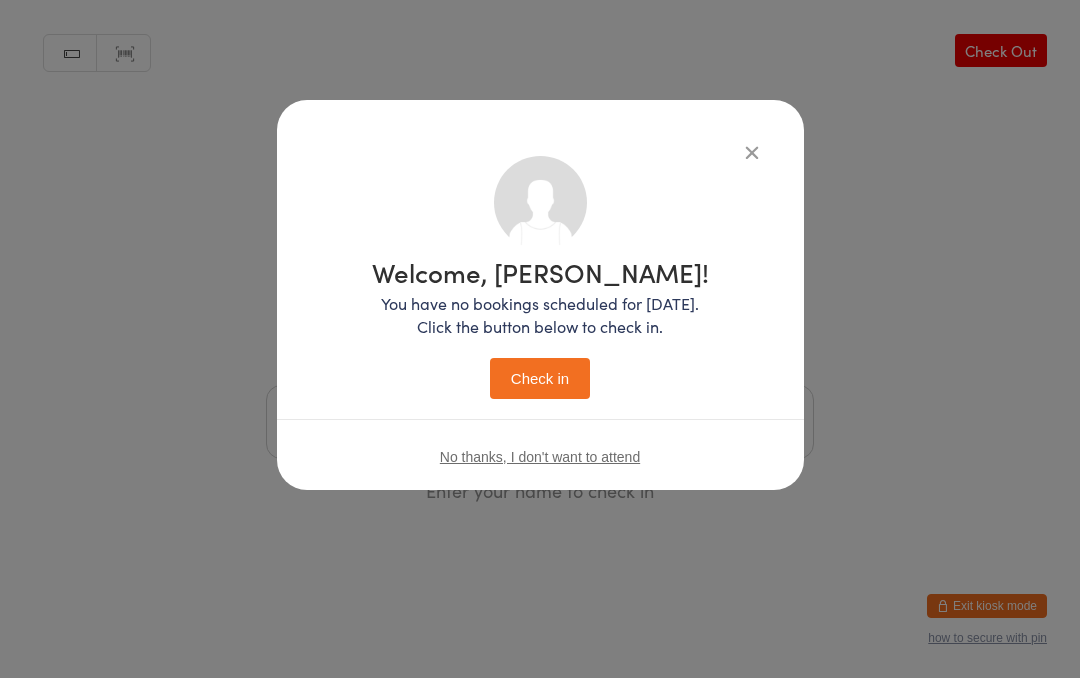 click on "Check in" at bounding box center [540, 378] 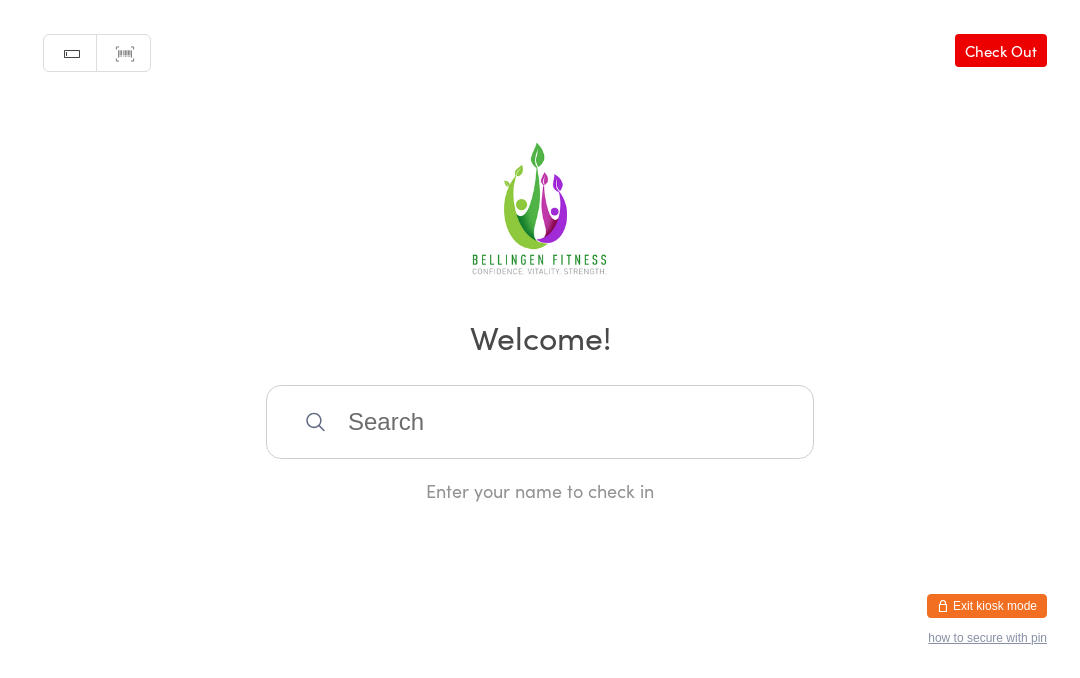 click on "Manual search Scanner input Check Out Welcome! Enter your name to check in" at bounding box center [540, 251] 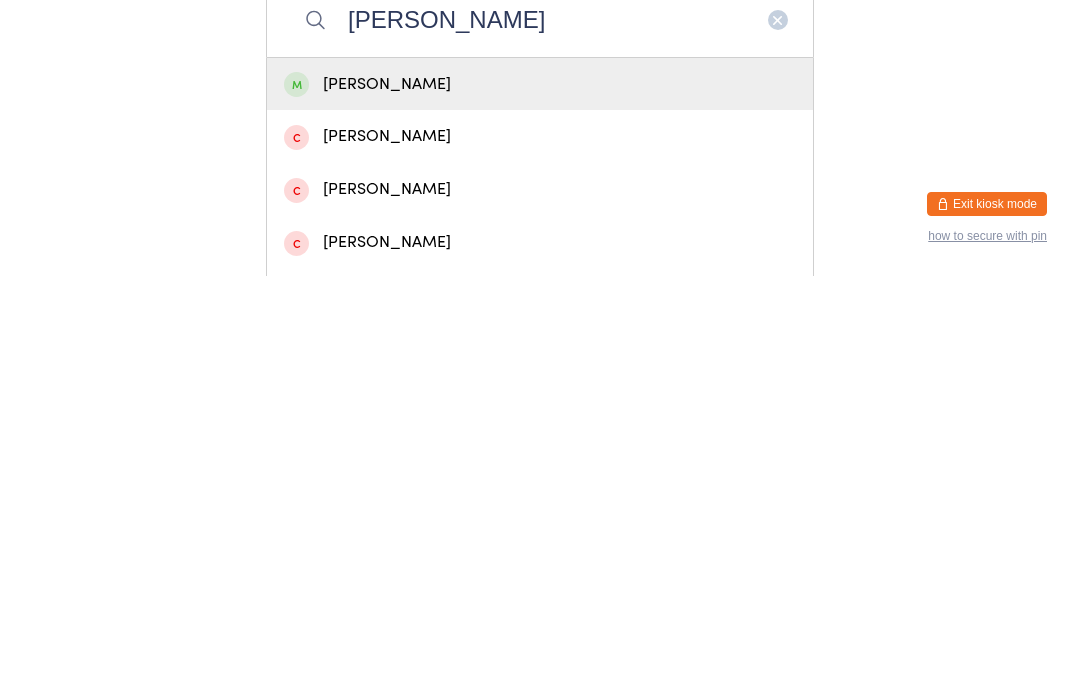type on "Sally hick" 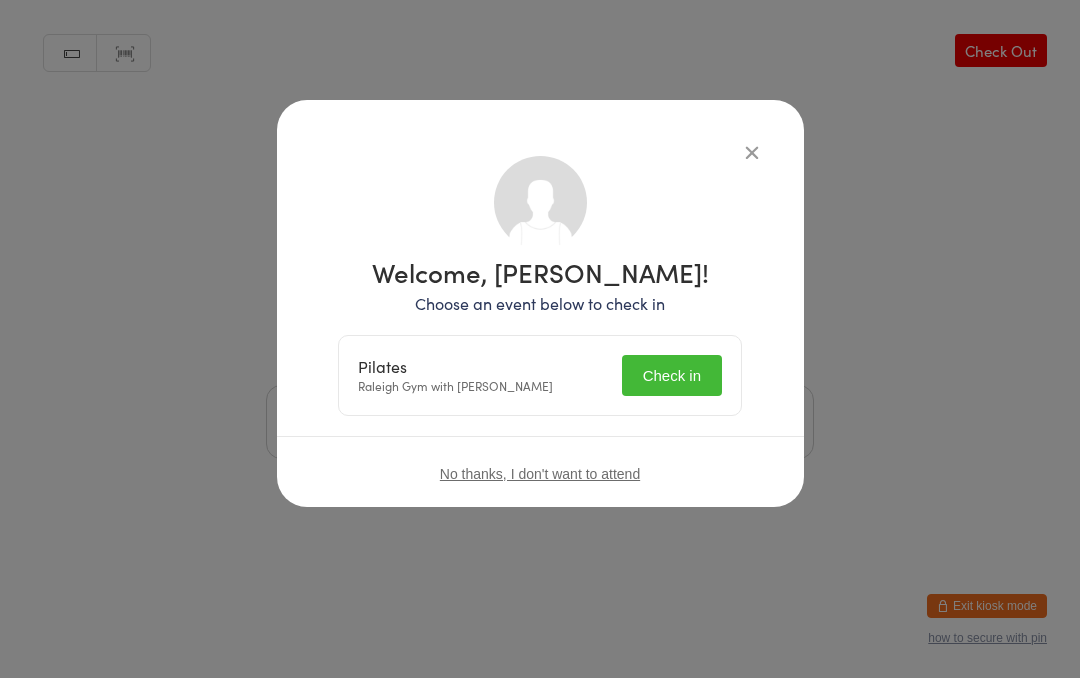 click on "Check in" at bounding box center [672, 375] 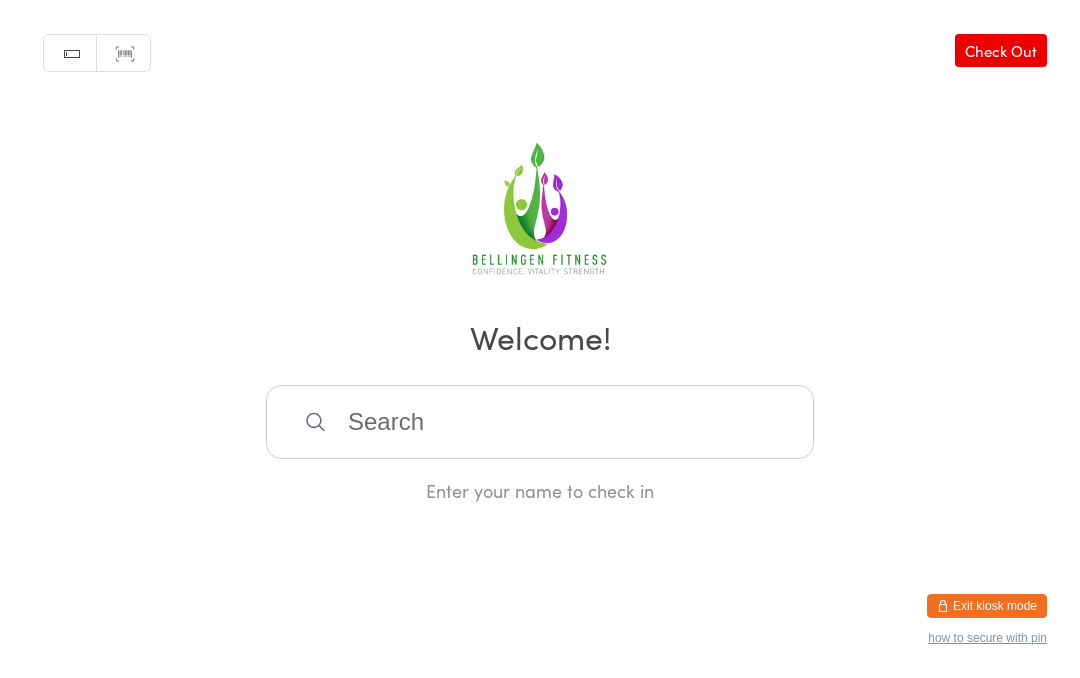 click at bounding box center (540, 422) 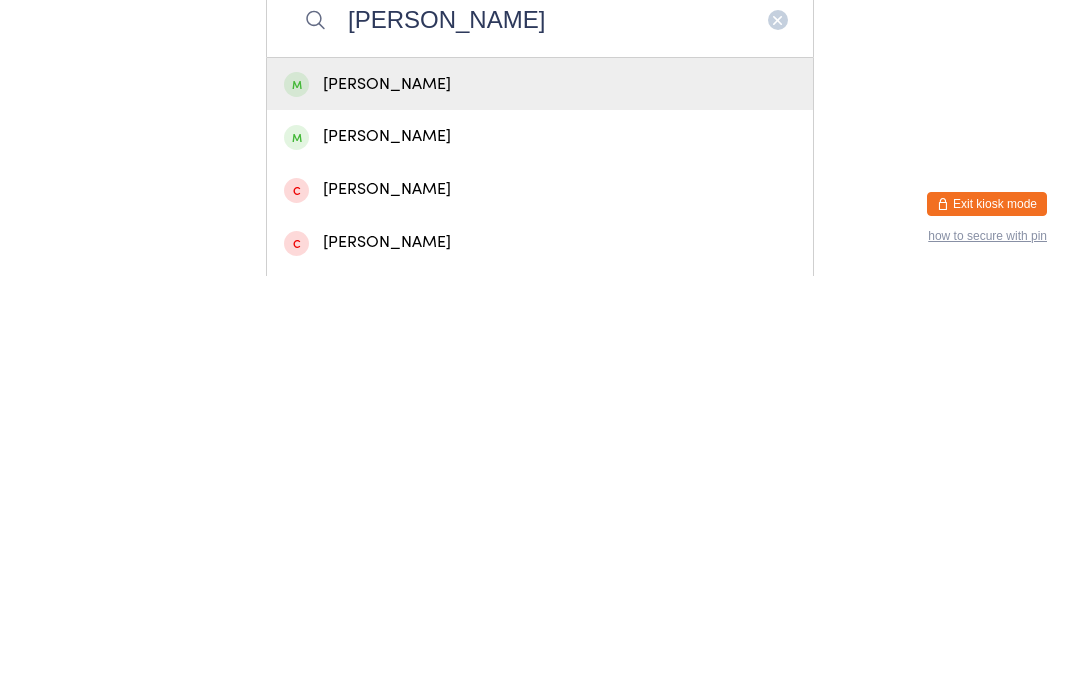 type on "Daryl" 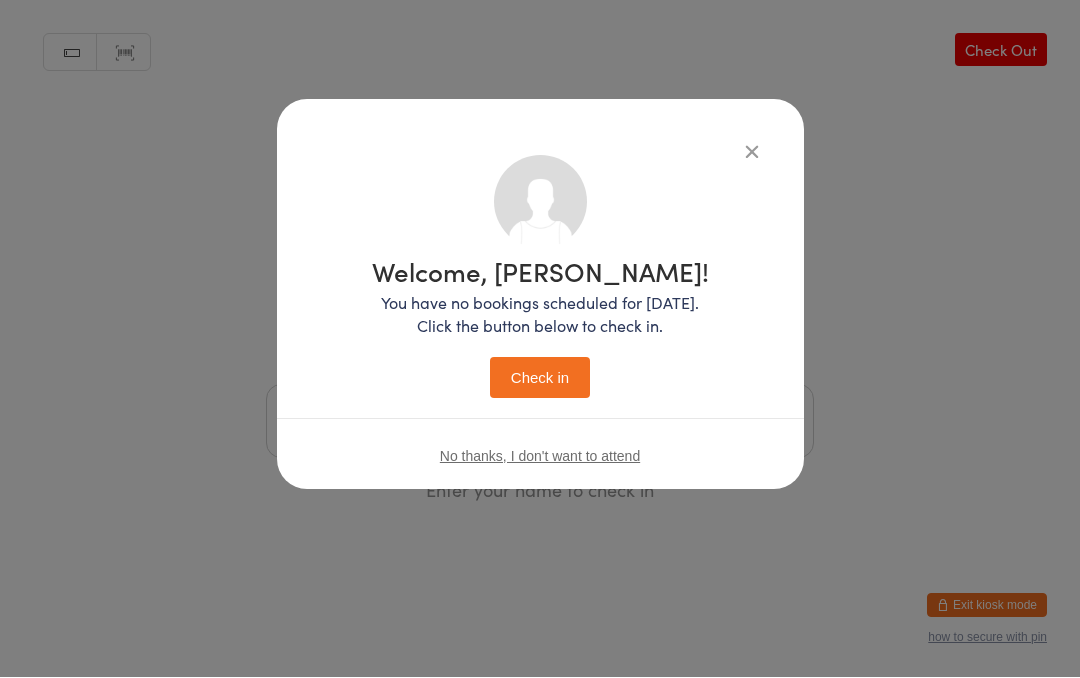 click on "Check in" at bounding box center [540, 378] 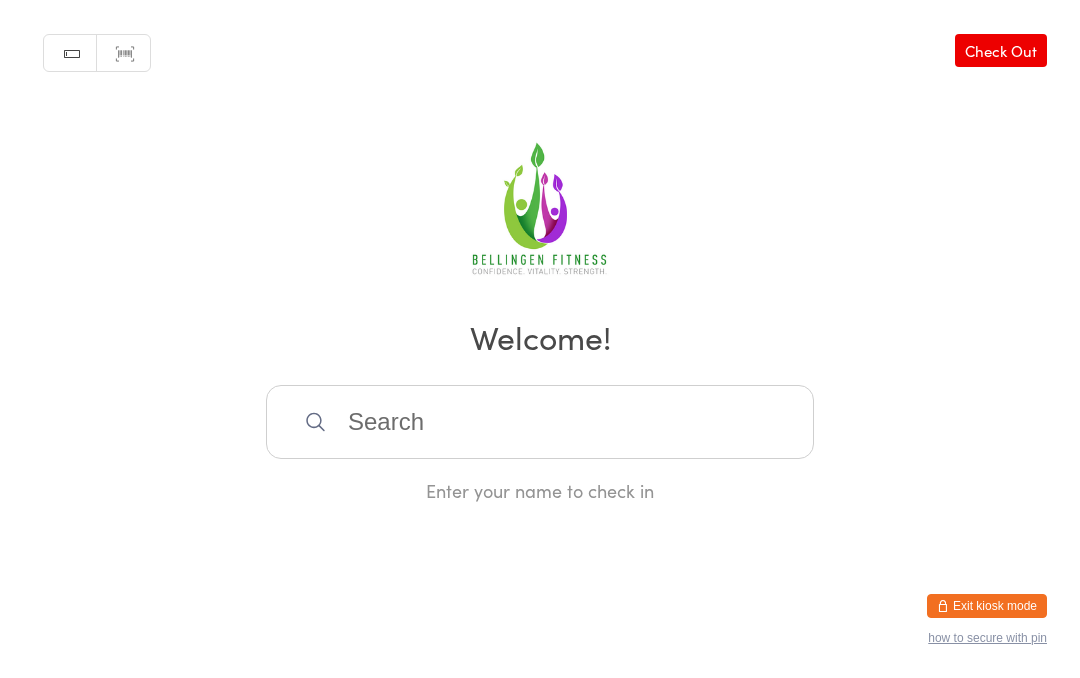 click at bounding box center [540, 422] 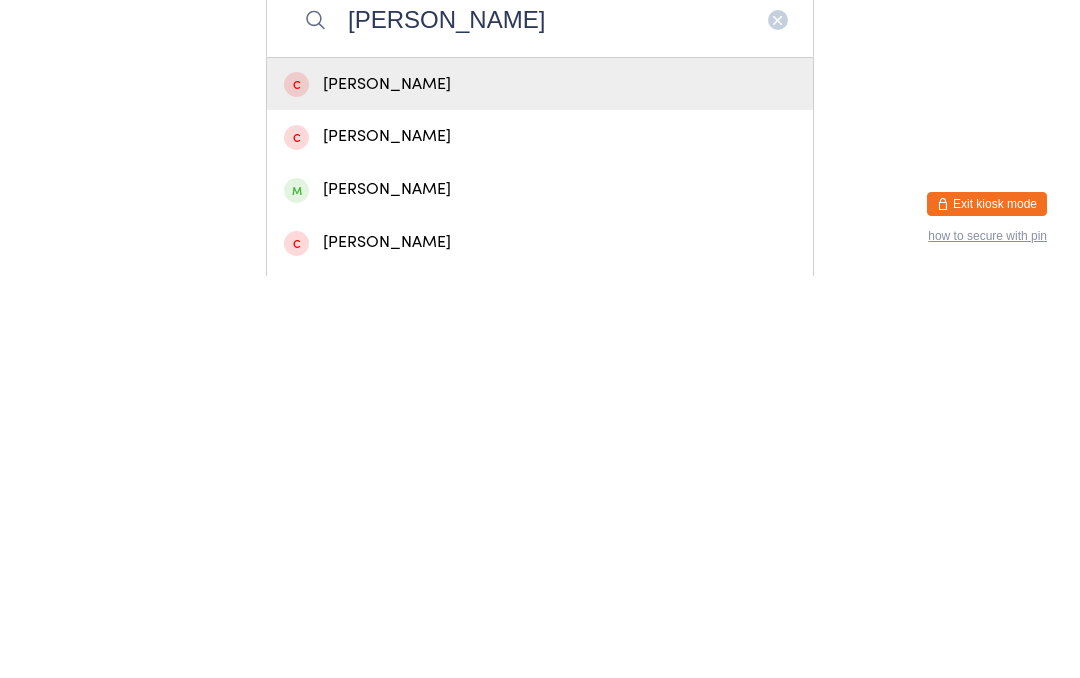 type on "Lucas" 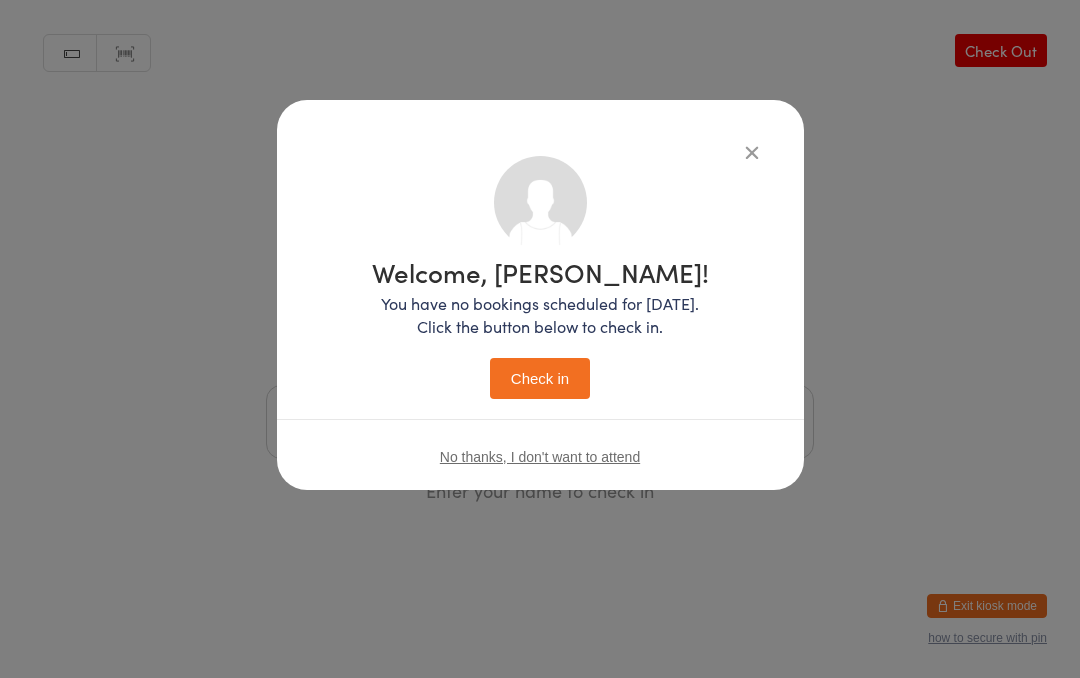click on "Check in" at bounding box center [540, 378] 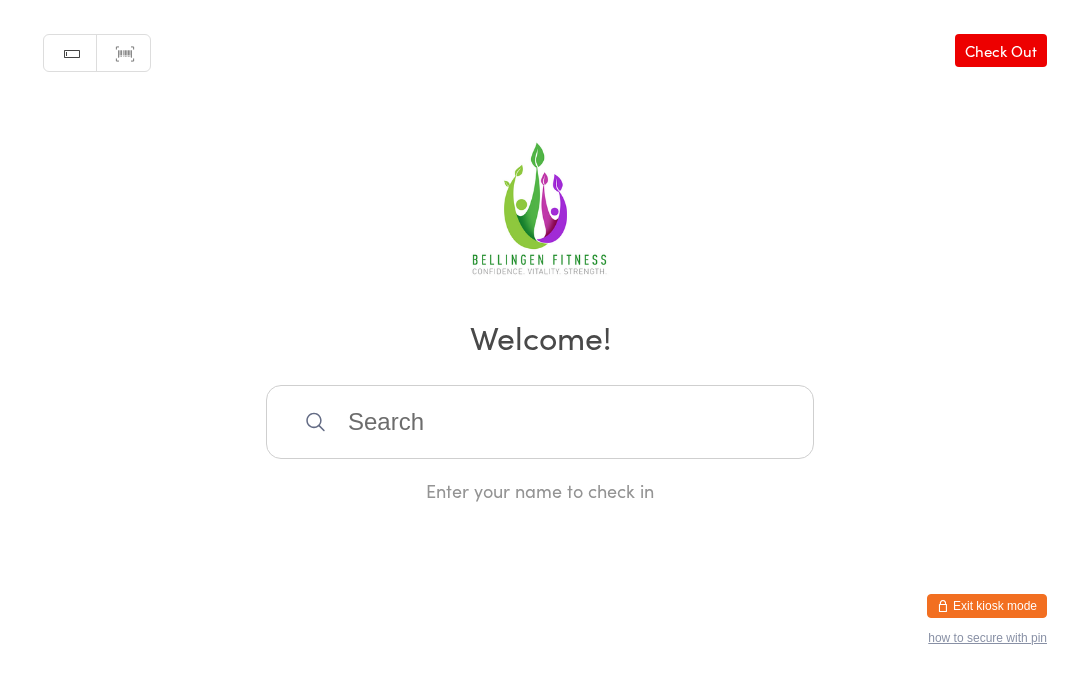 click at bounding box center (540, 422) 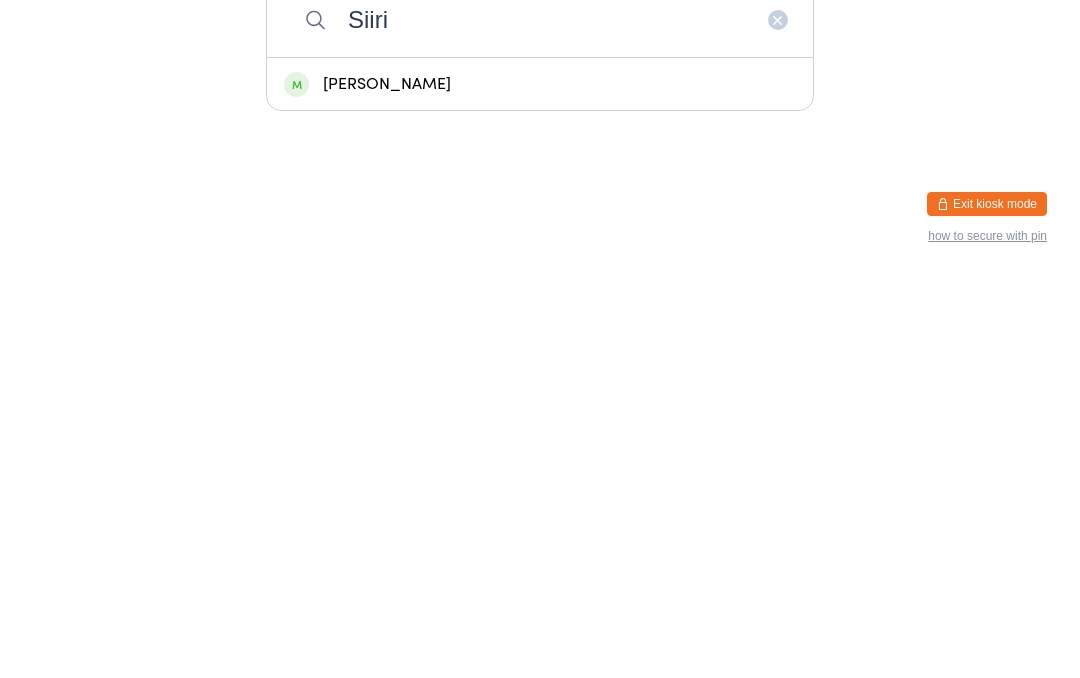 type on "Siiri" 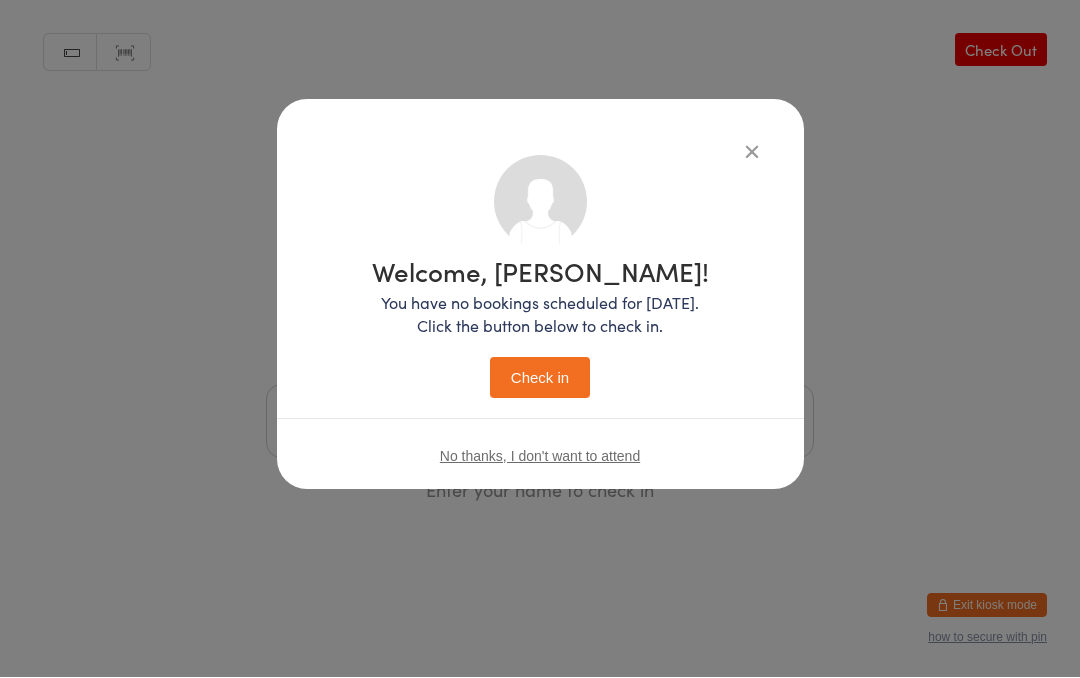 click on "Check in" at bounding box center [540, 378] 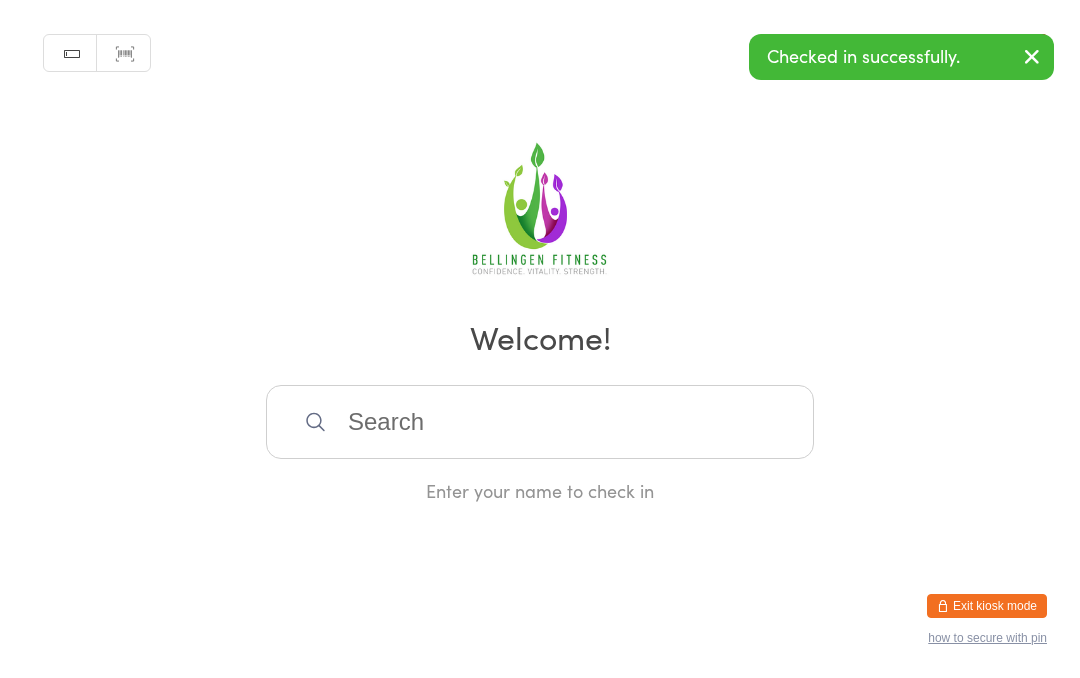 click at bounding box center (540, 422) 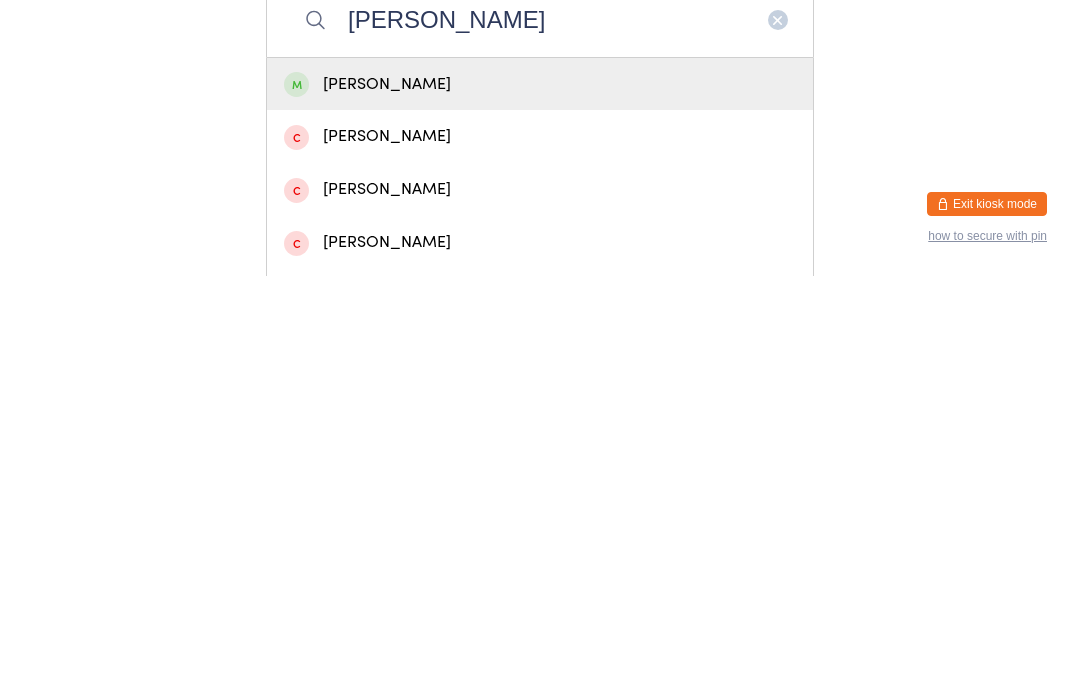type on "Hoyle" 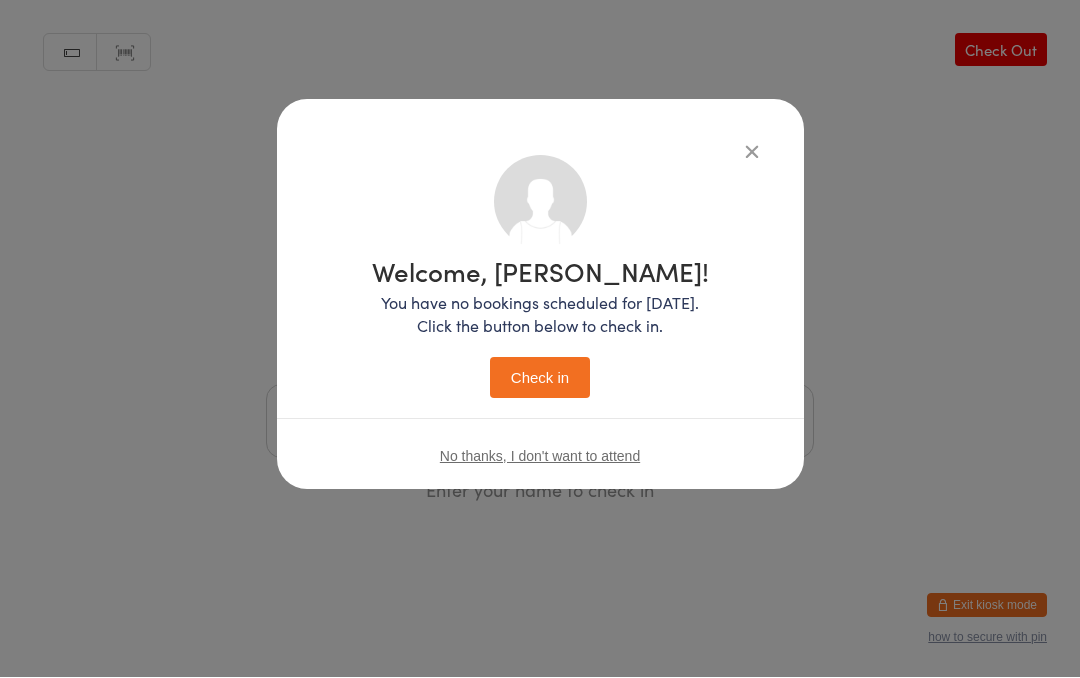 click on "Check in" at bounding box center (540, 378) 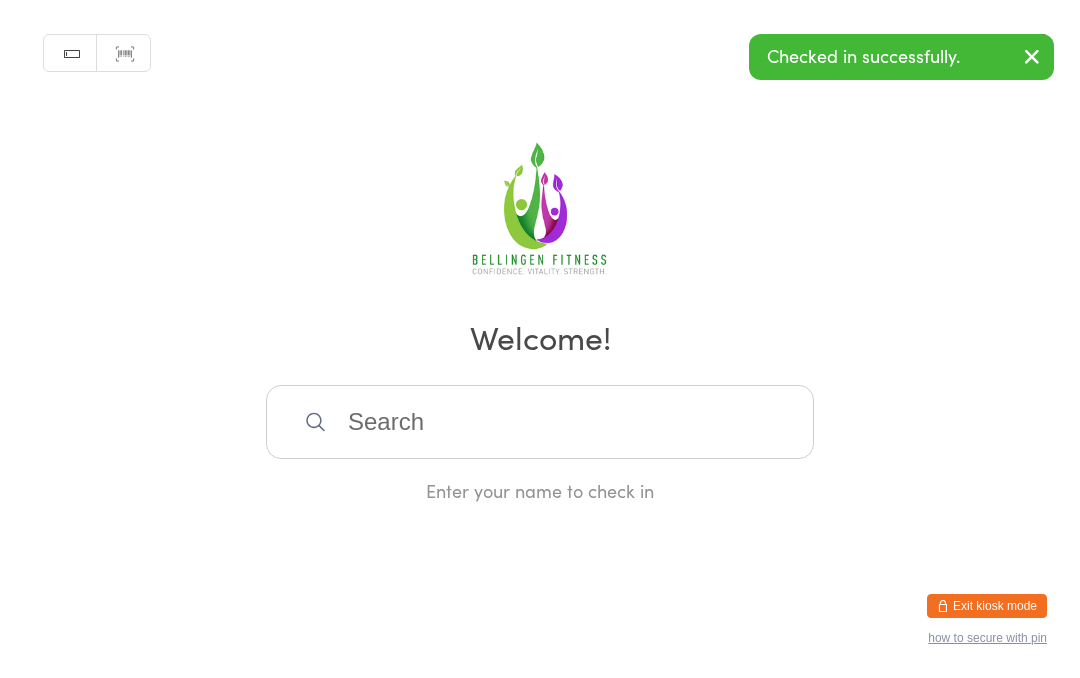 click at bounding box center [540, 422] 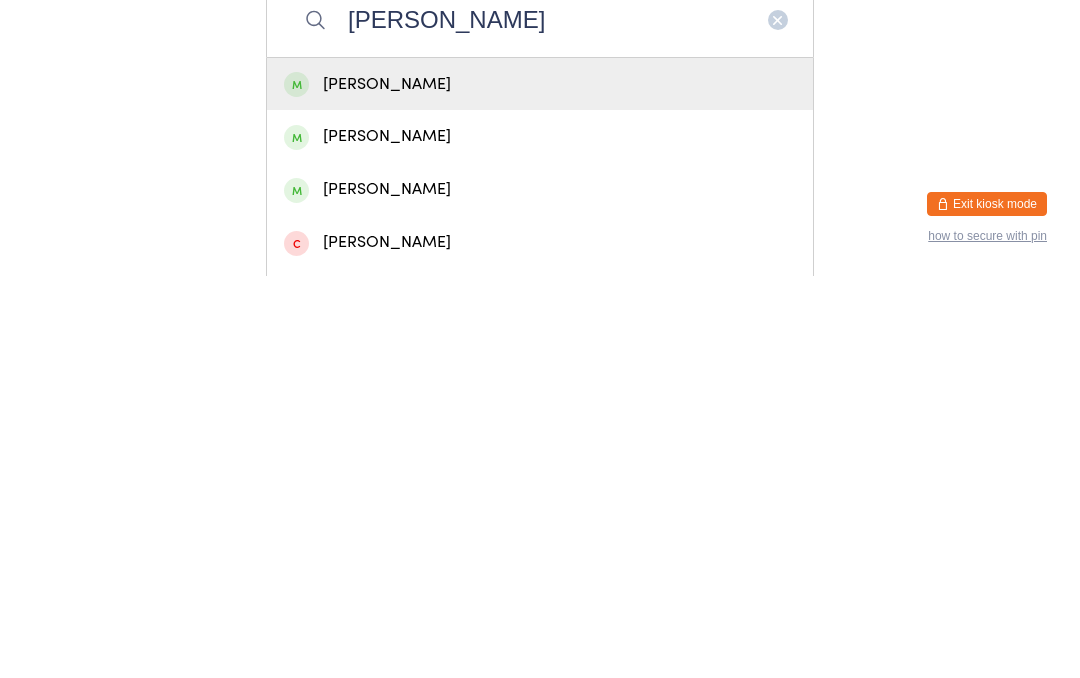 type on "Kerry" 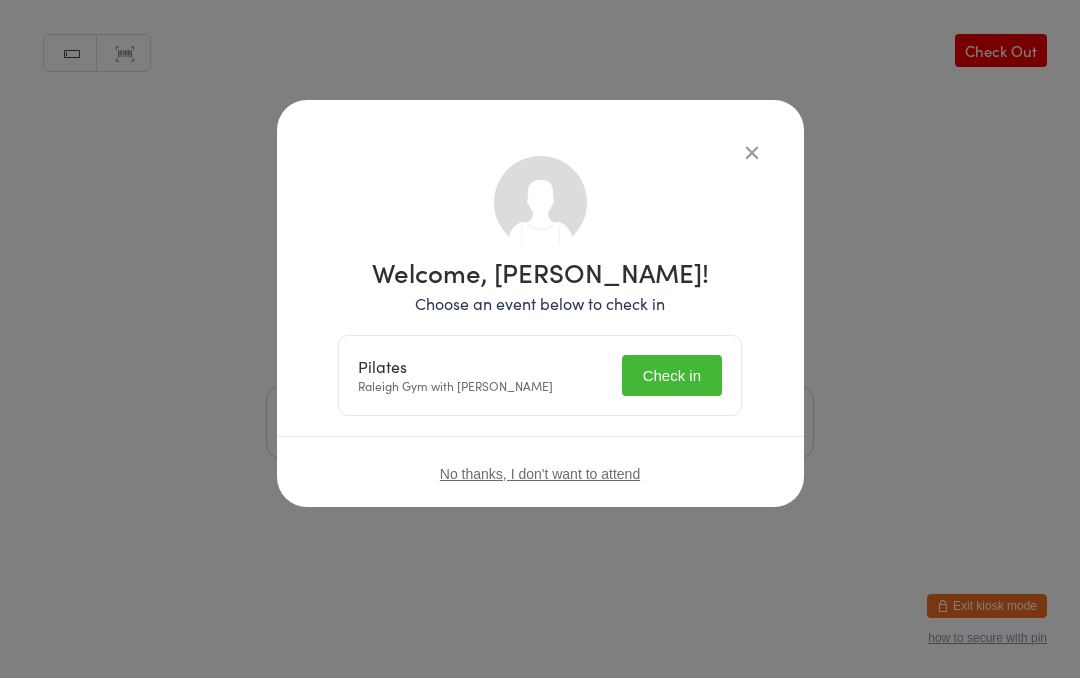 click on "Check in" at bounding box center [672, 375] 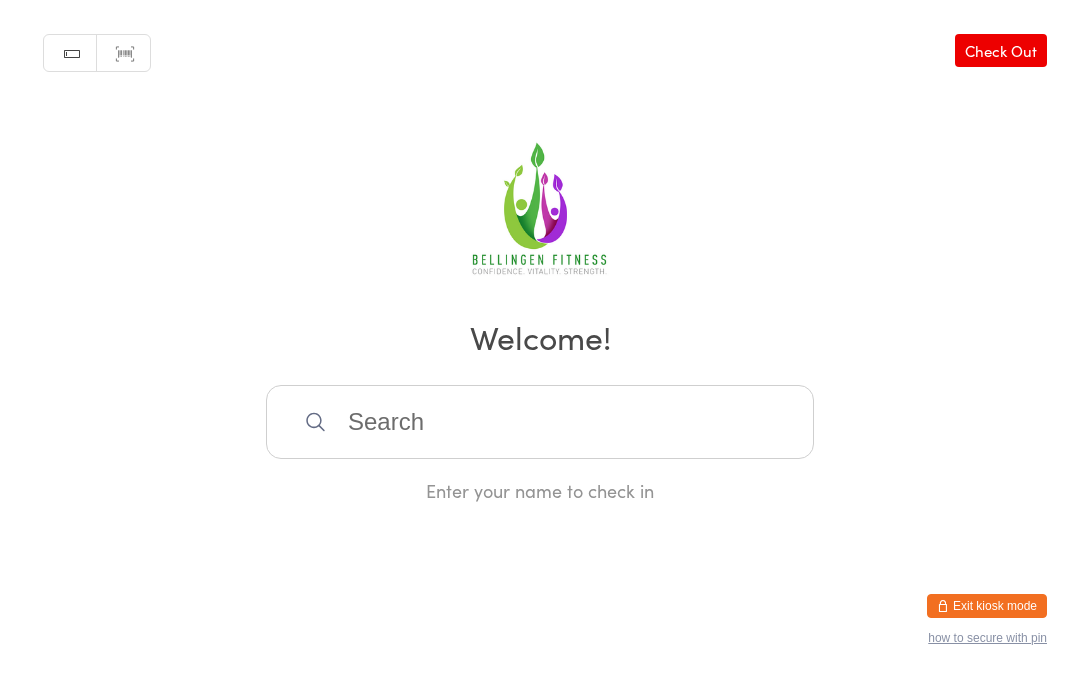click at bounding box center [540, 422] 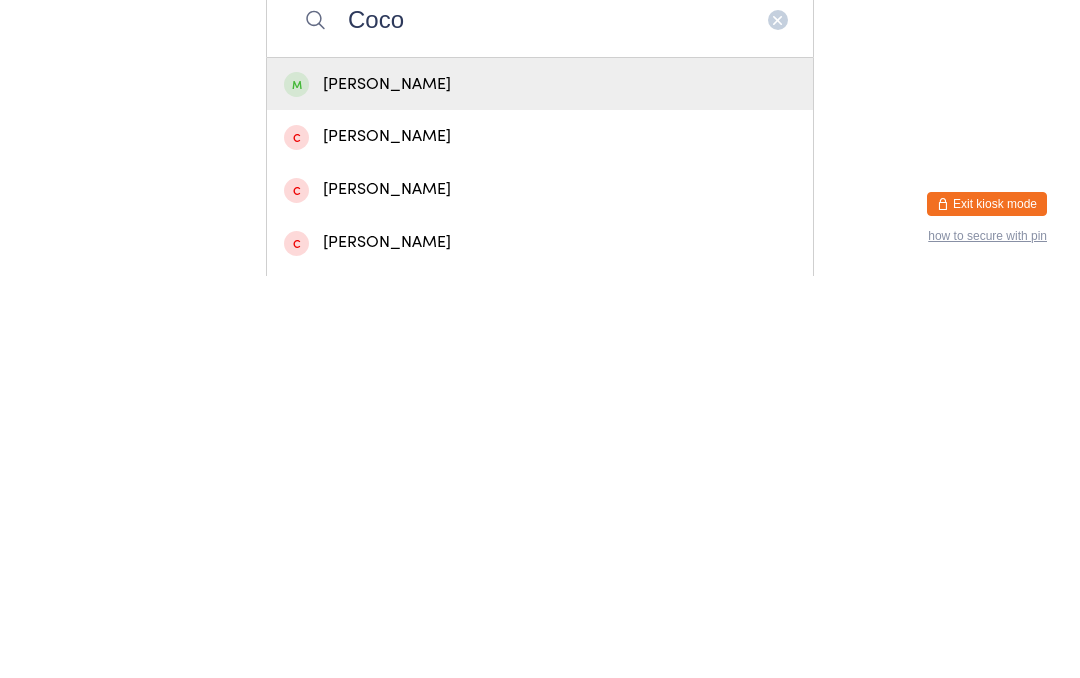 type on "Coco" 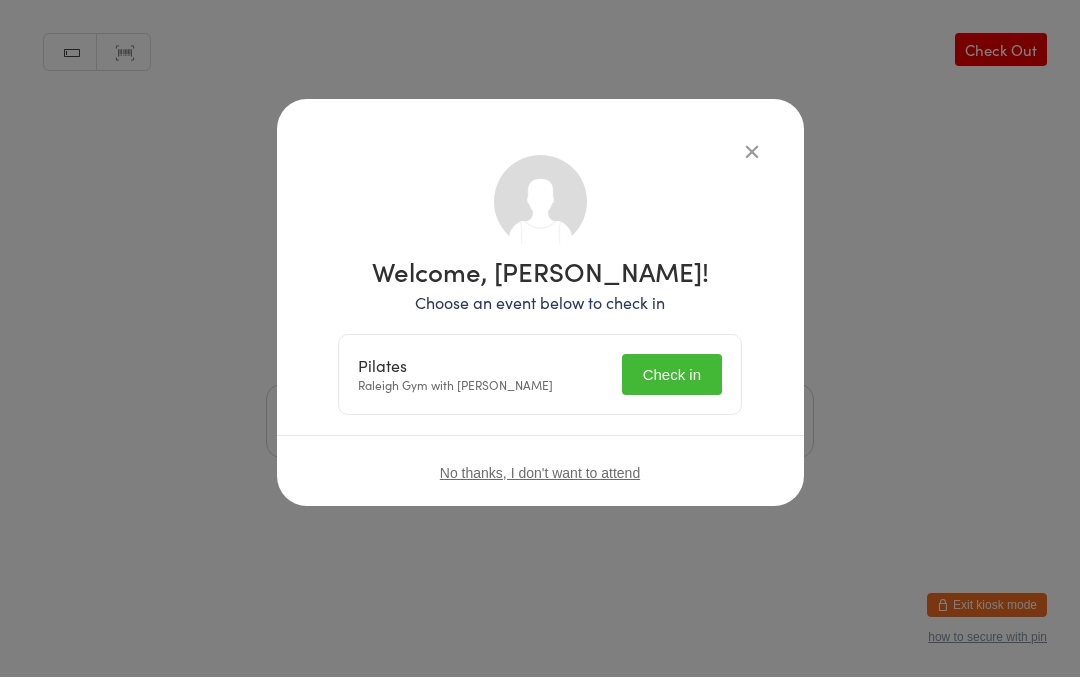 click on "Check in" at bounding box center [672, 375] 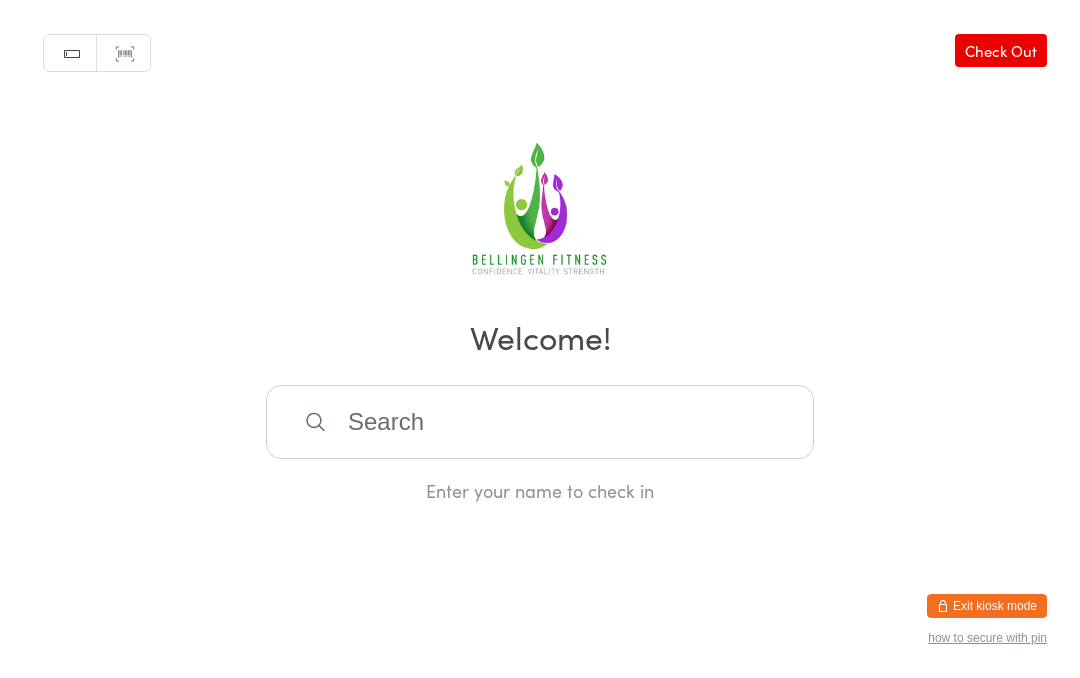 click at bounding box center (540, 422) 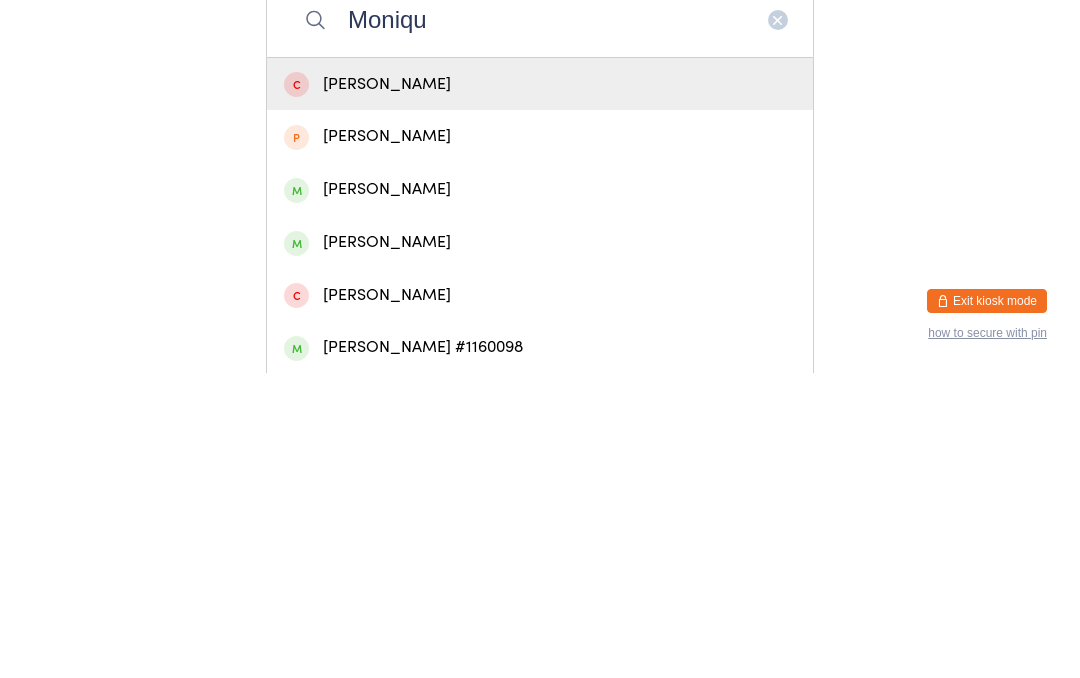 scroll, scrollTop: 97, scrollLeft: 0, axis: vertical 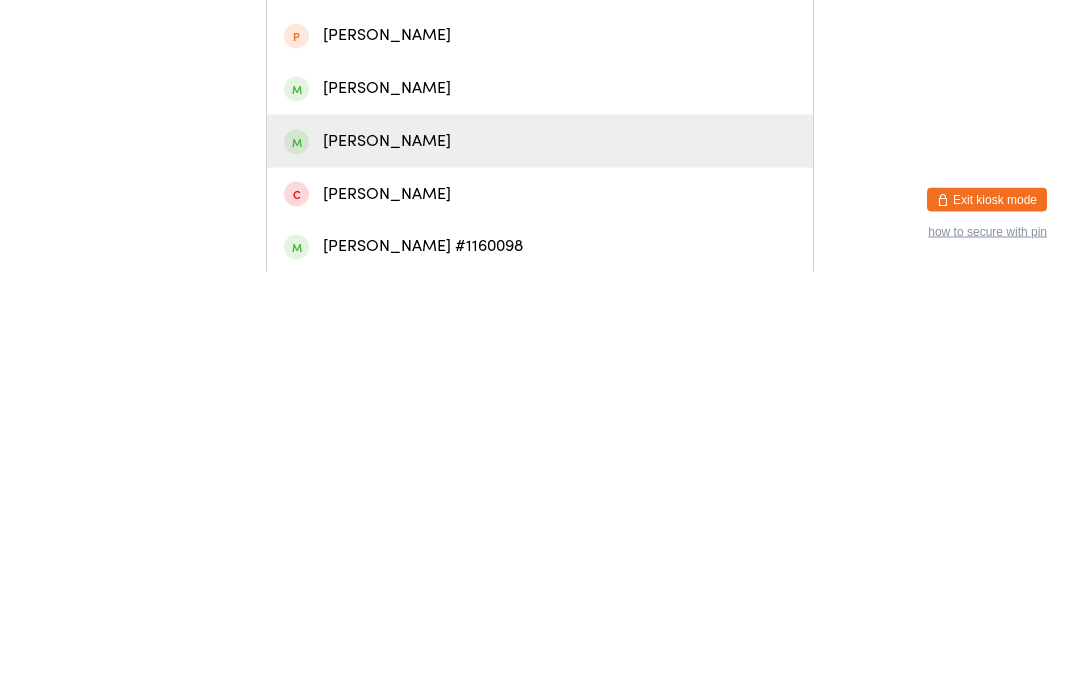 type on "Moniqu" 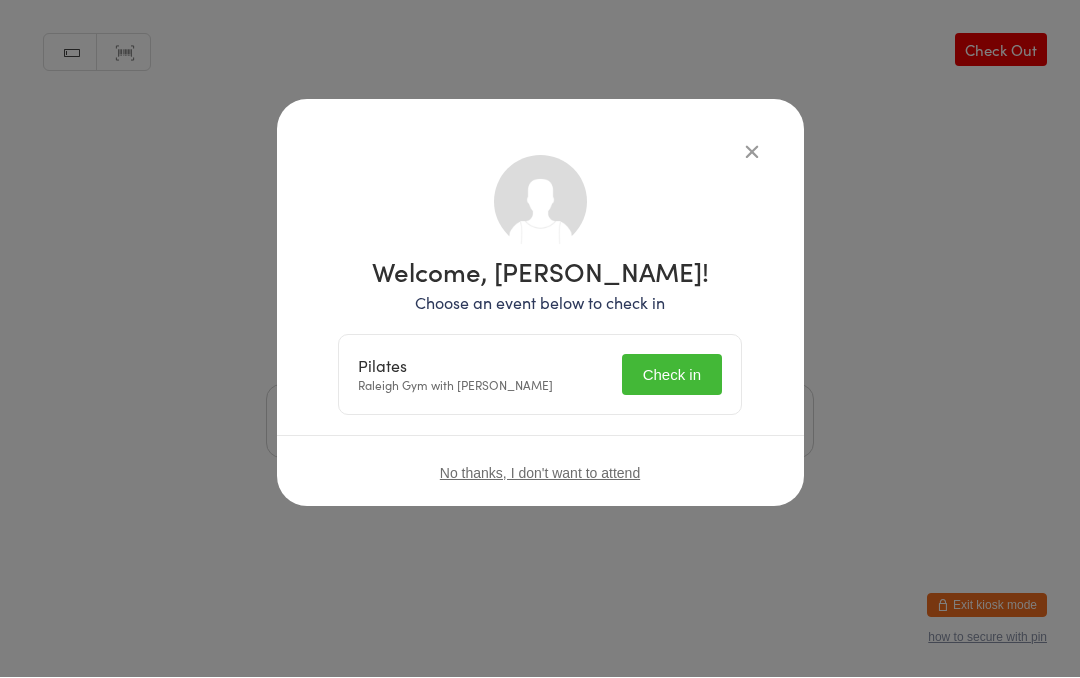 click on "Check in" at bounding box center [672, 375] 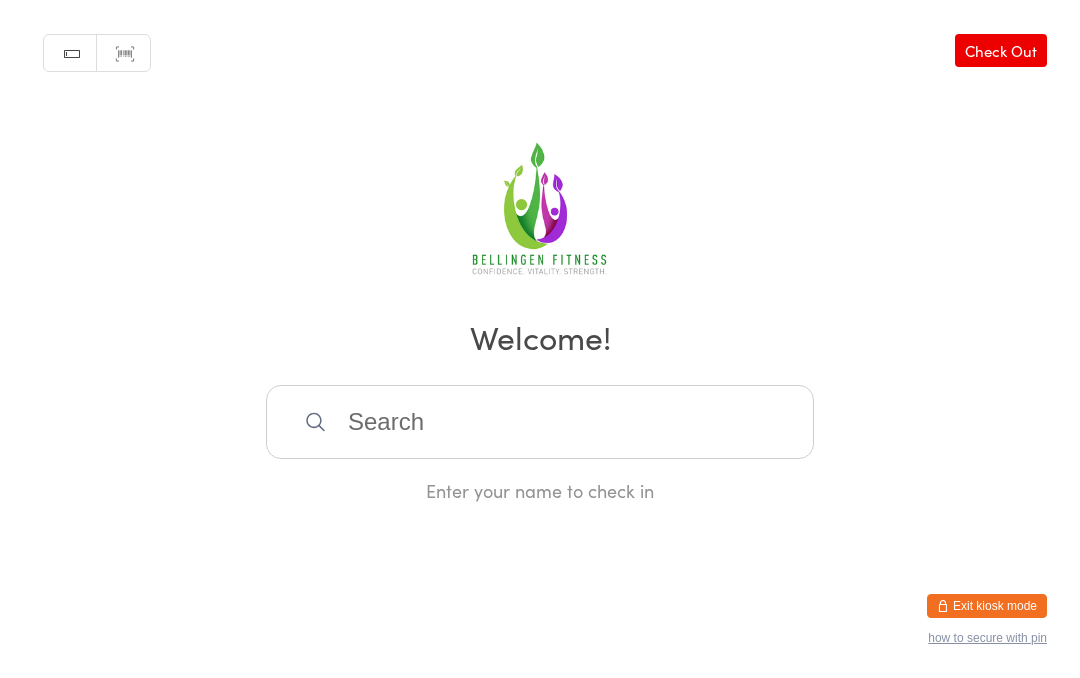click at bounding box center (540, 422) 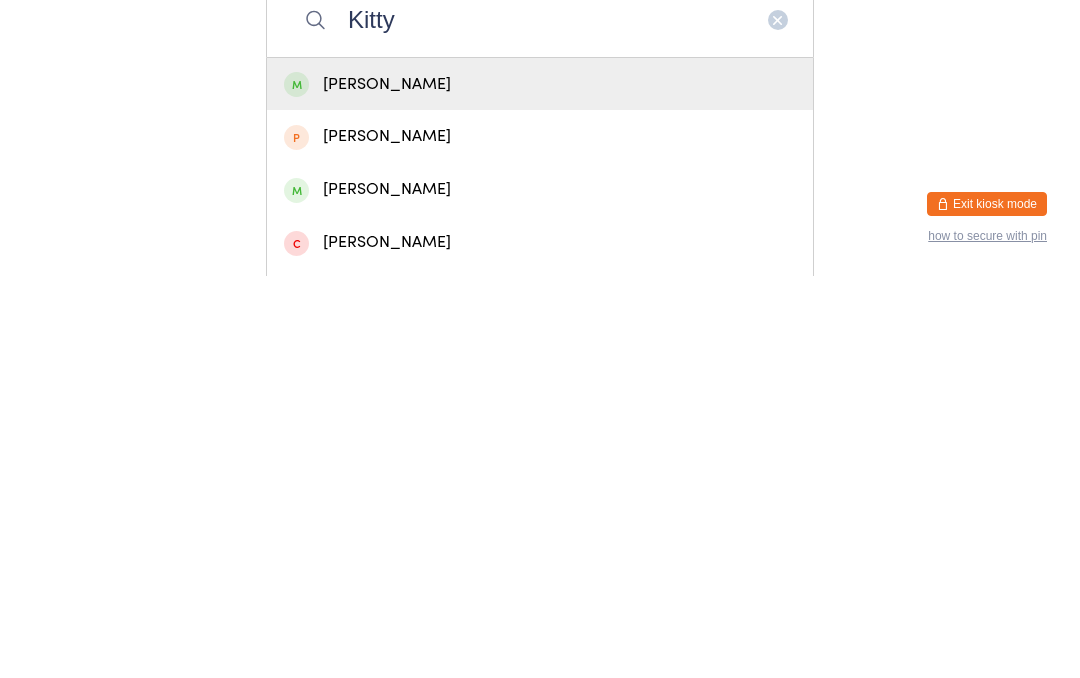 type on "Kitty" 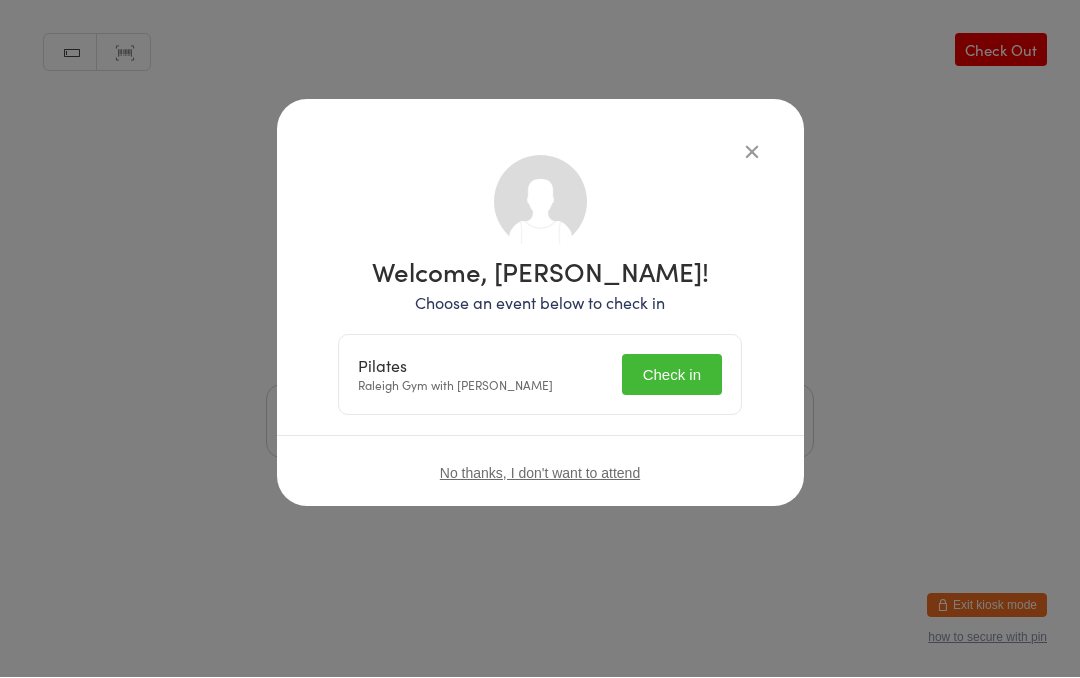 click on "Check in" at bounding box center [672, 375] 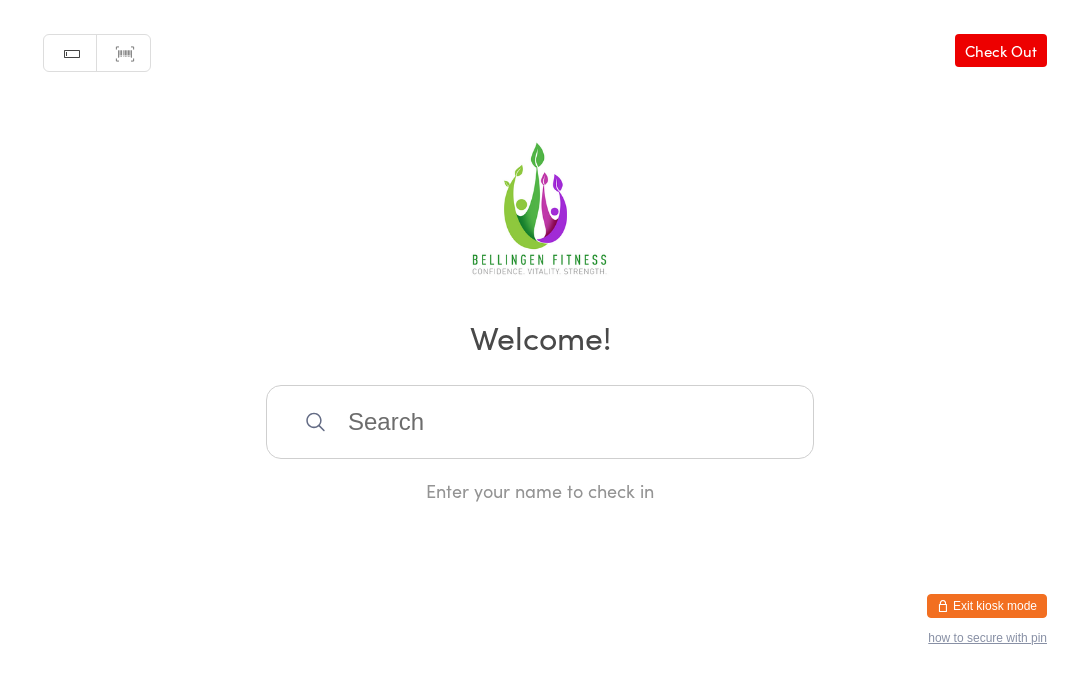 click at bounding box center (540, 422) 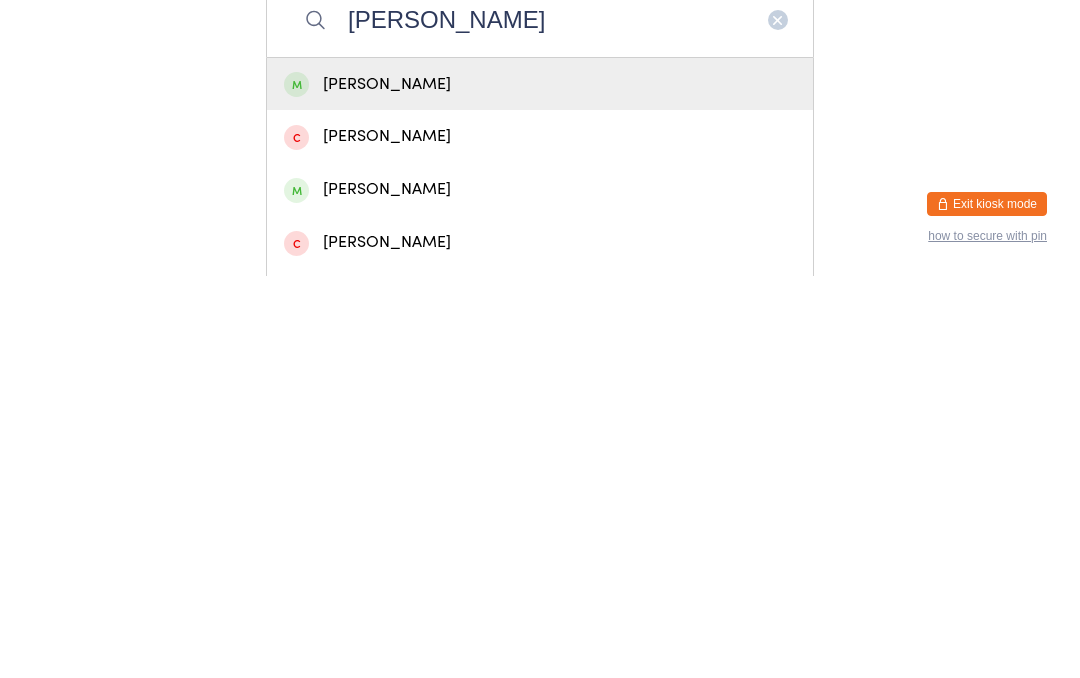 type on "Lynn t" 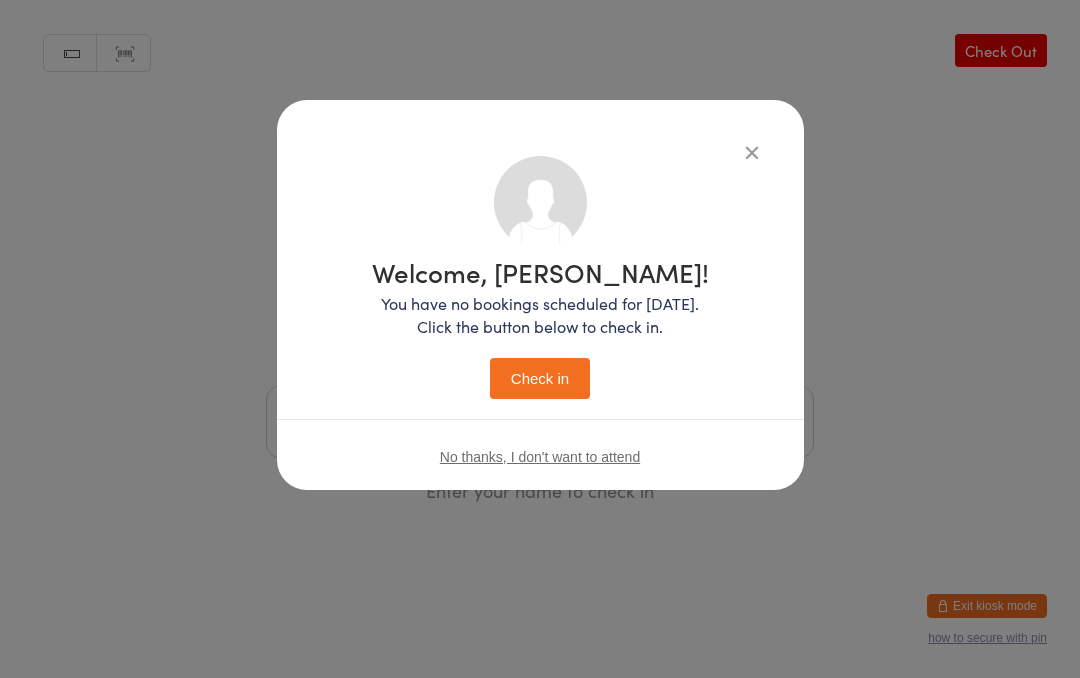 click on "Check in" at bounding box center [540, 378] 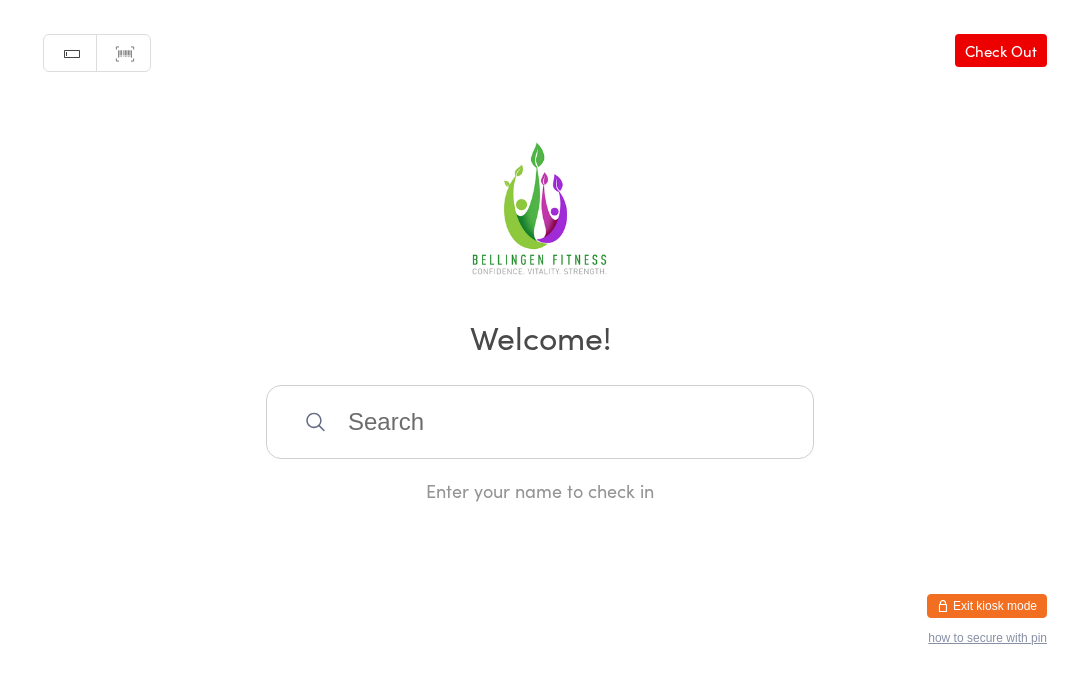 click at bounding box center (540, 422) 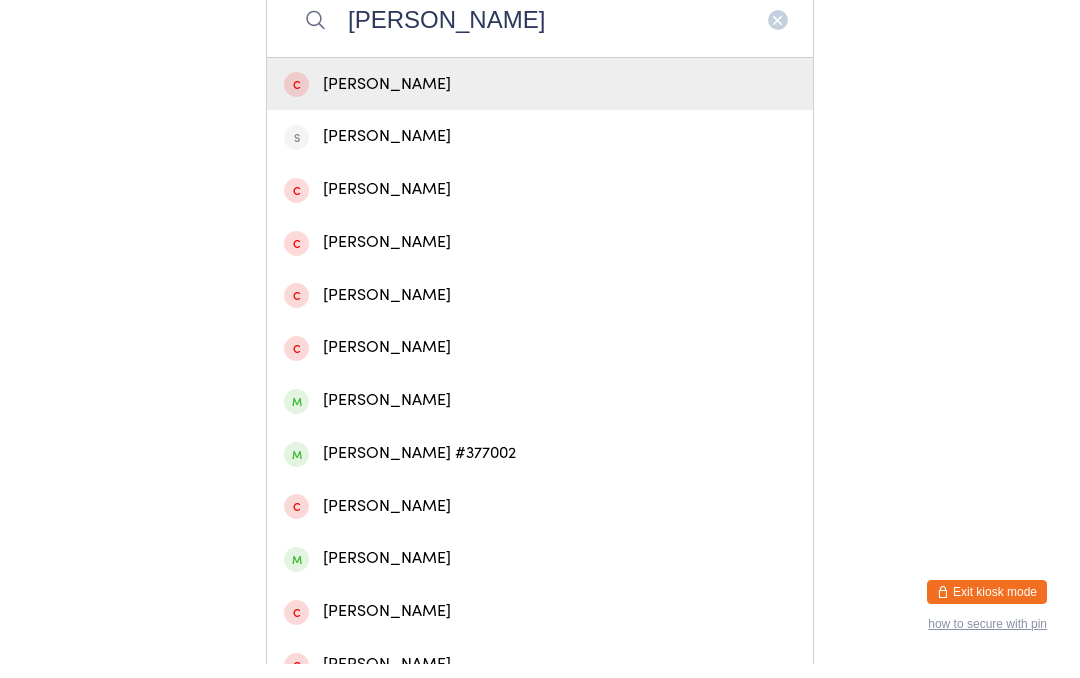 scroll, scrollTop: 397, scrollLeft: 0, axis: vertical 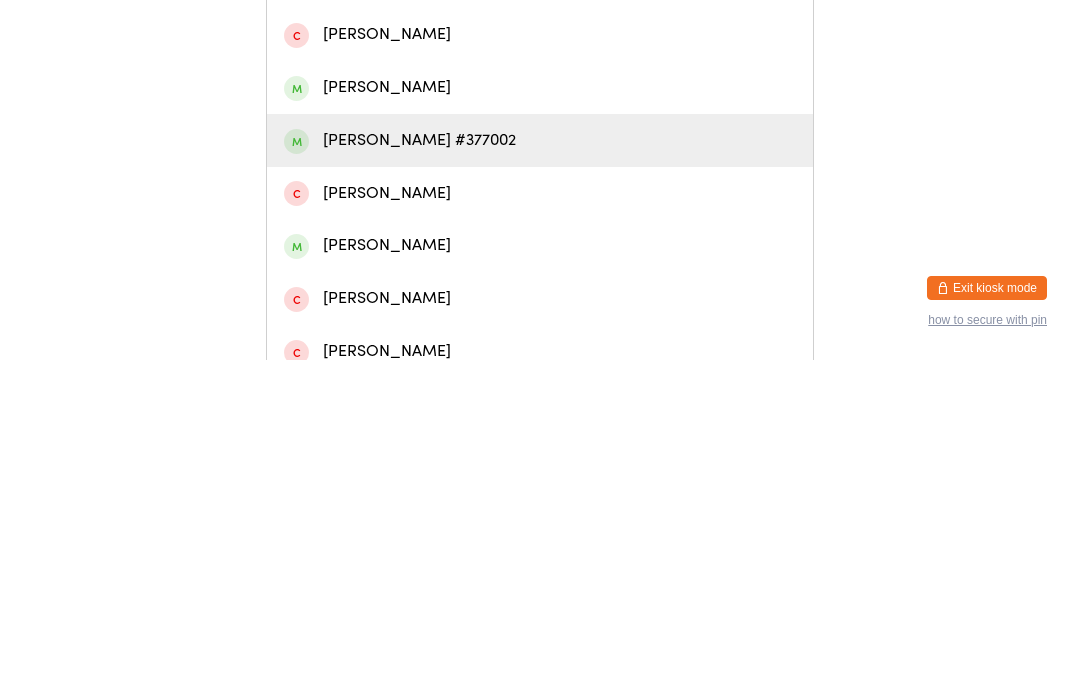 type on "Jamie" 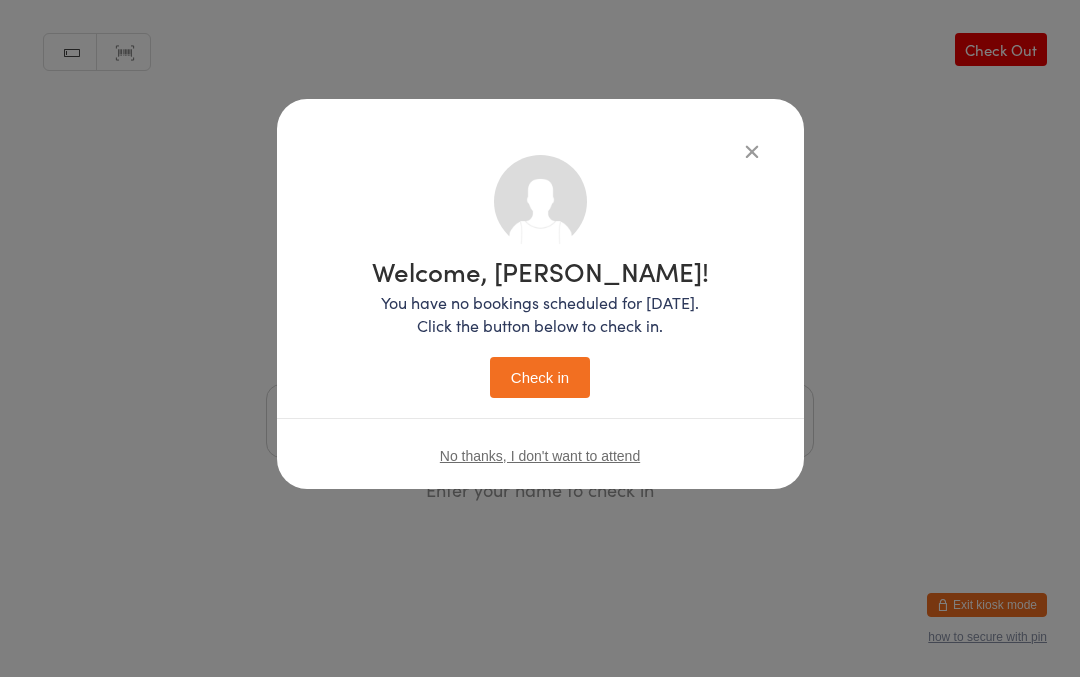 click on "Check in" at bounding box center (540, 378) 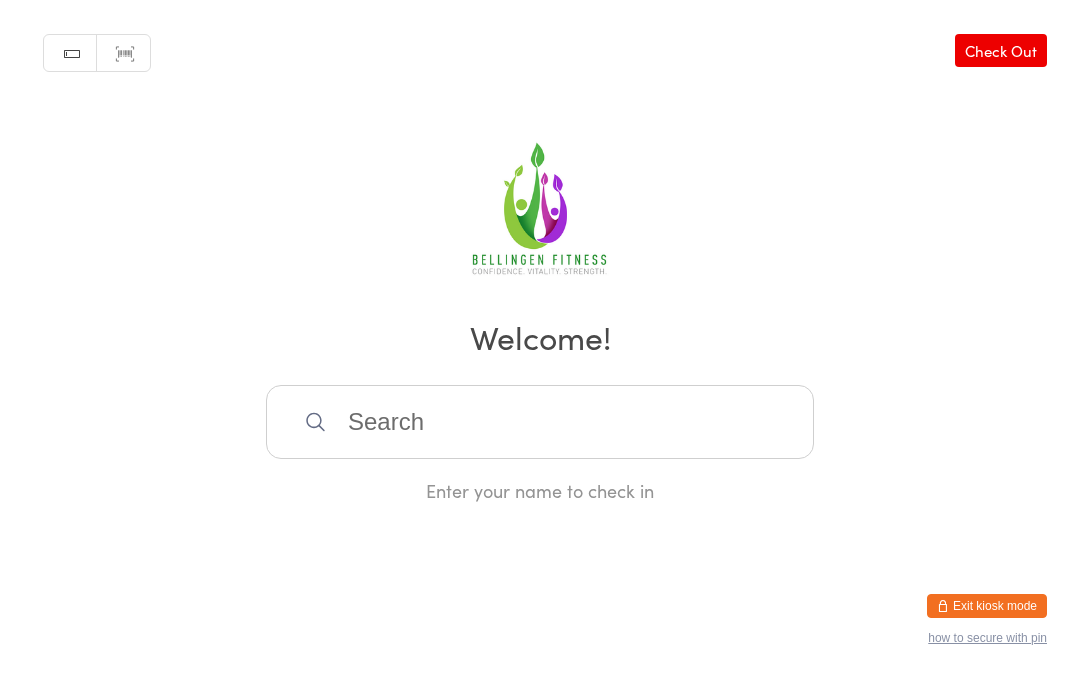 click at bounding box center [540, 422] 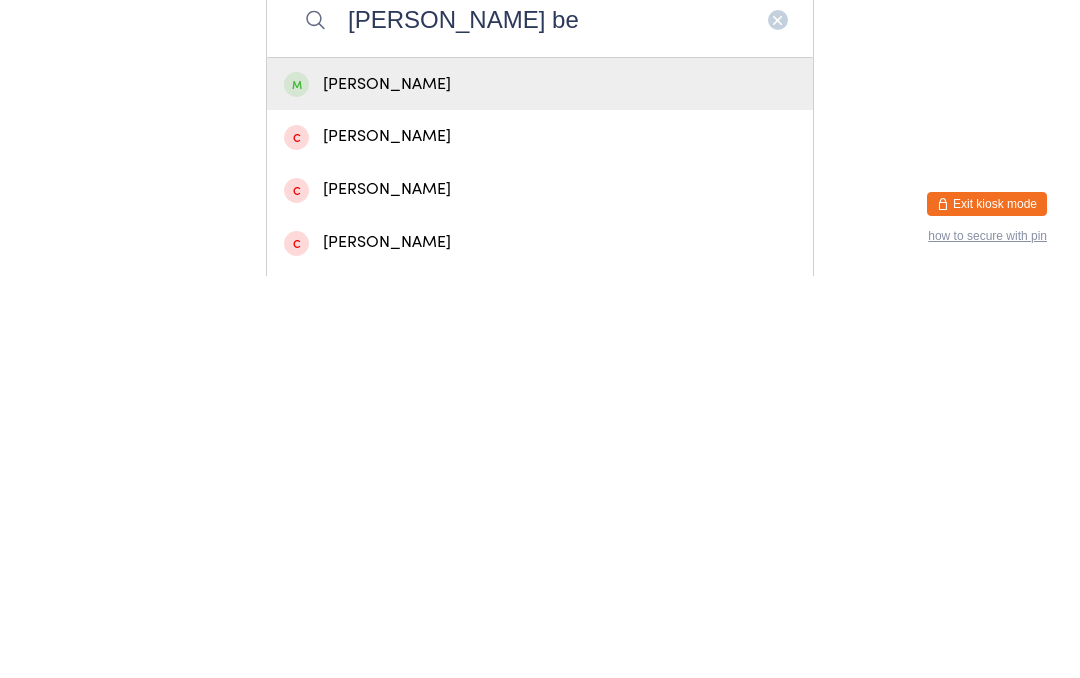 type on "Tim be" 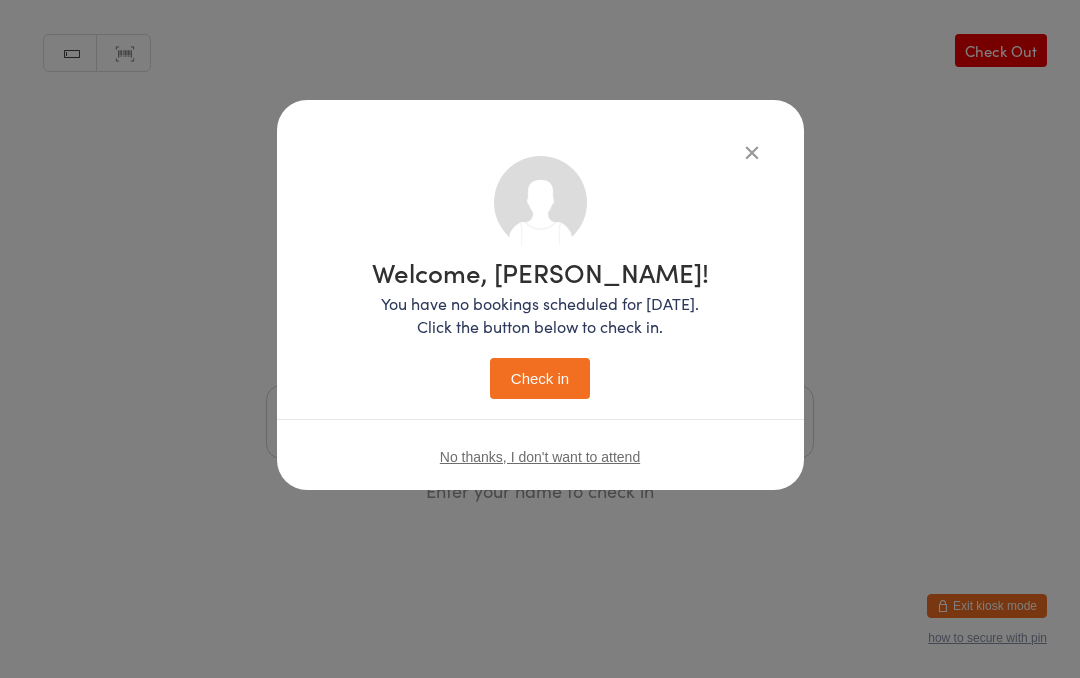 click on "Check in" at bounding box center [540, 378] 